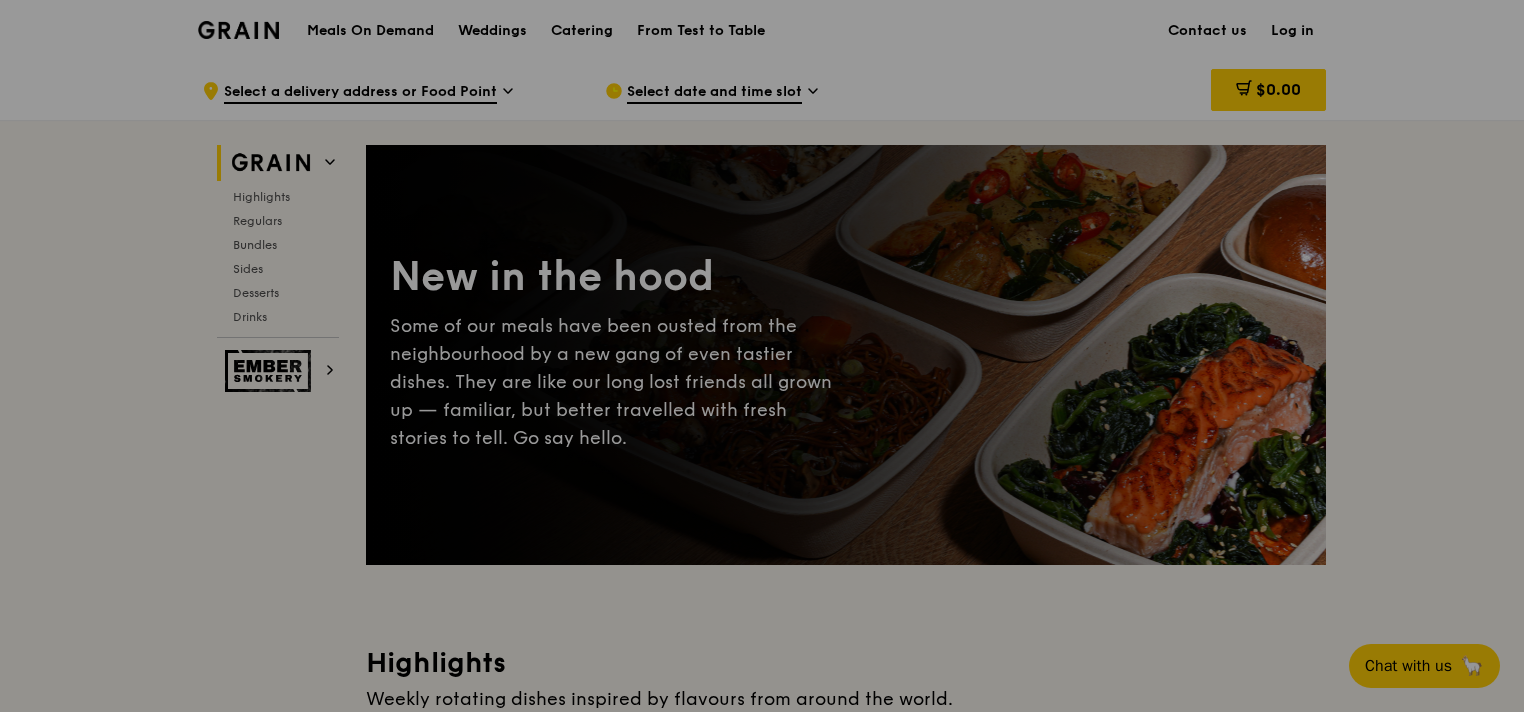 scroll, scrollTop: 0, scrollLeft: 0, axis: both 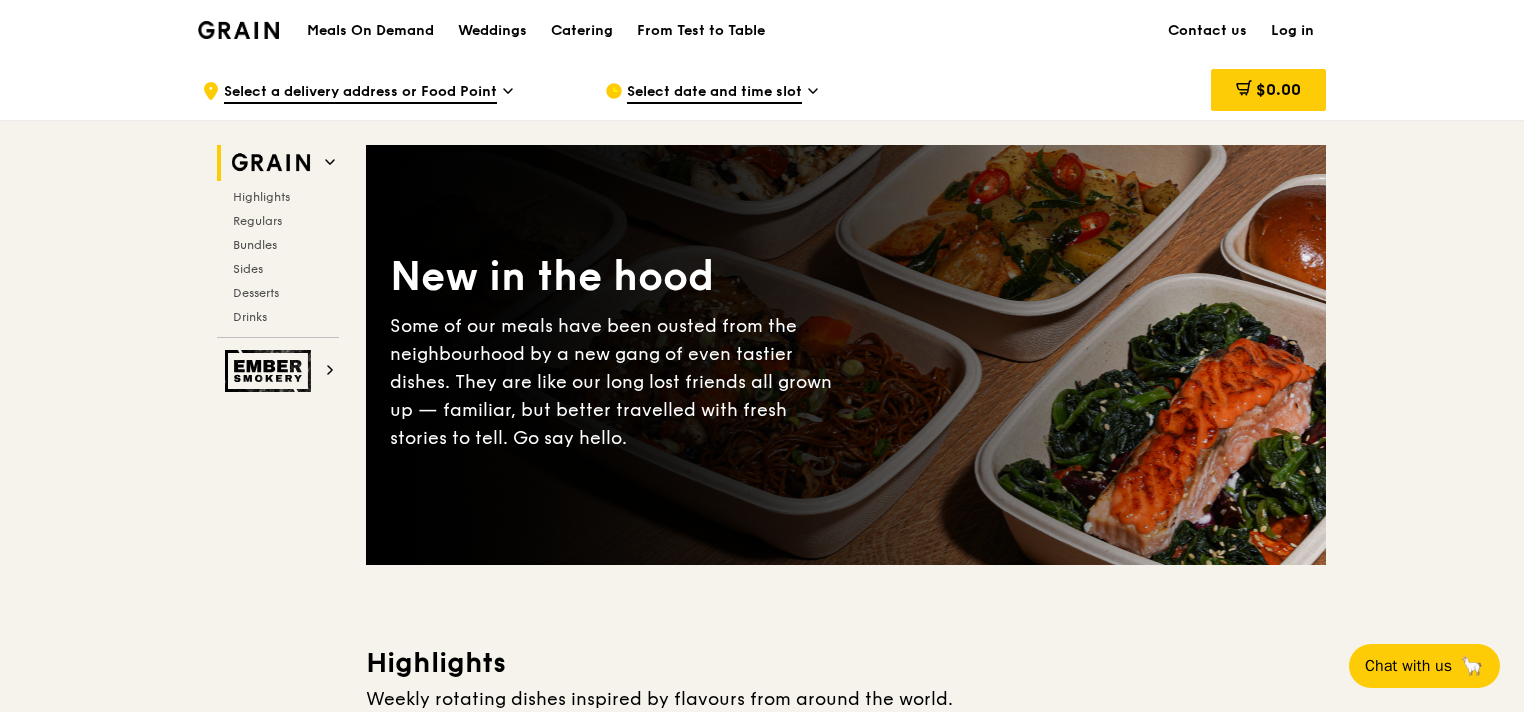 click on "New in the hood Some of our meals have been ousted from the neighbourhood by a new gang of even tastier dishes. They are like our long lost friends all grown up — familiar, but better travelled with fresh stories to tell. Go say hello." at bounding box center (846, 355) 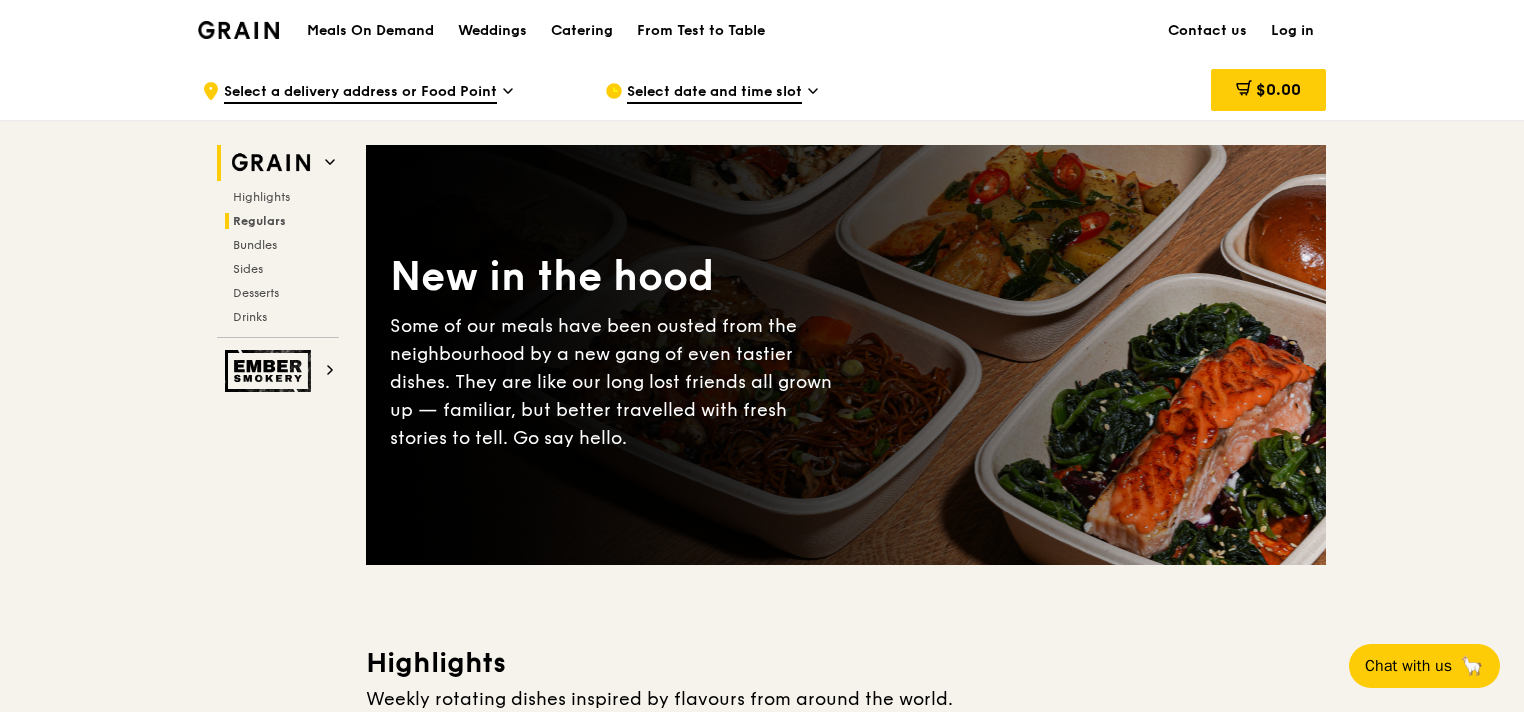 click on "Regulars" at bounding box center (259, 221) 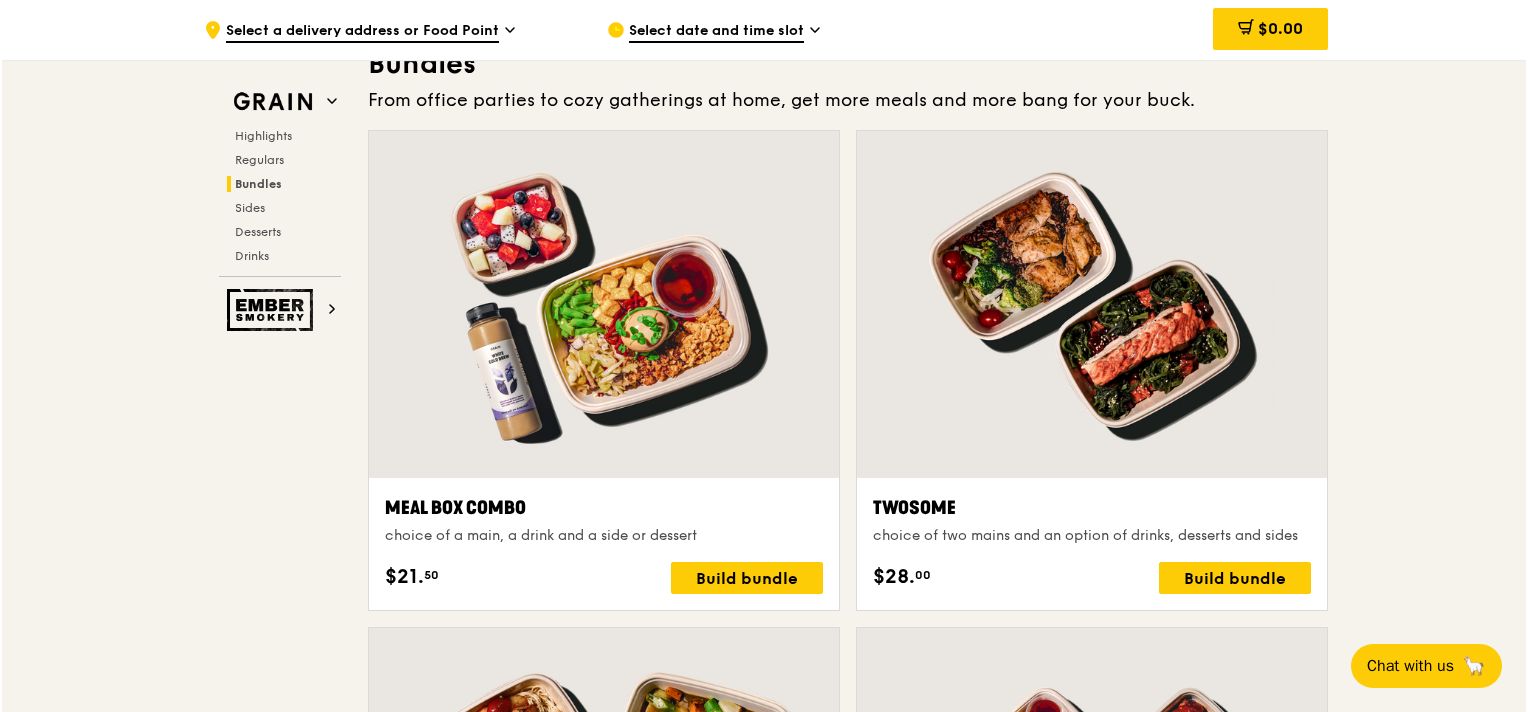 scroll, scrollTop: 3114, scrollLeft: 0, axis: vertical 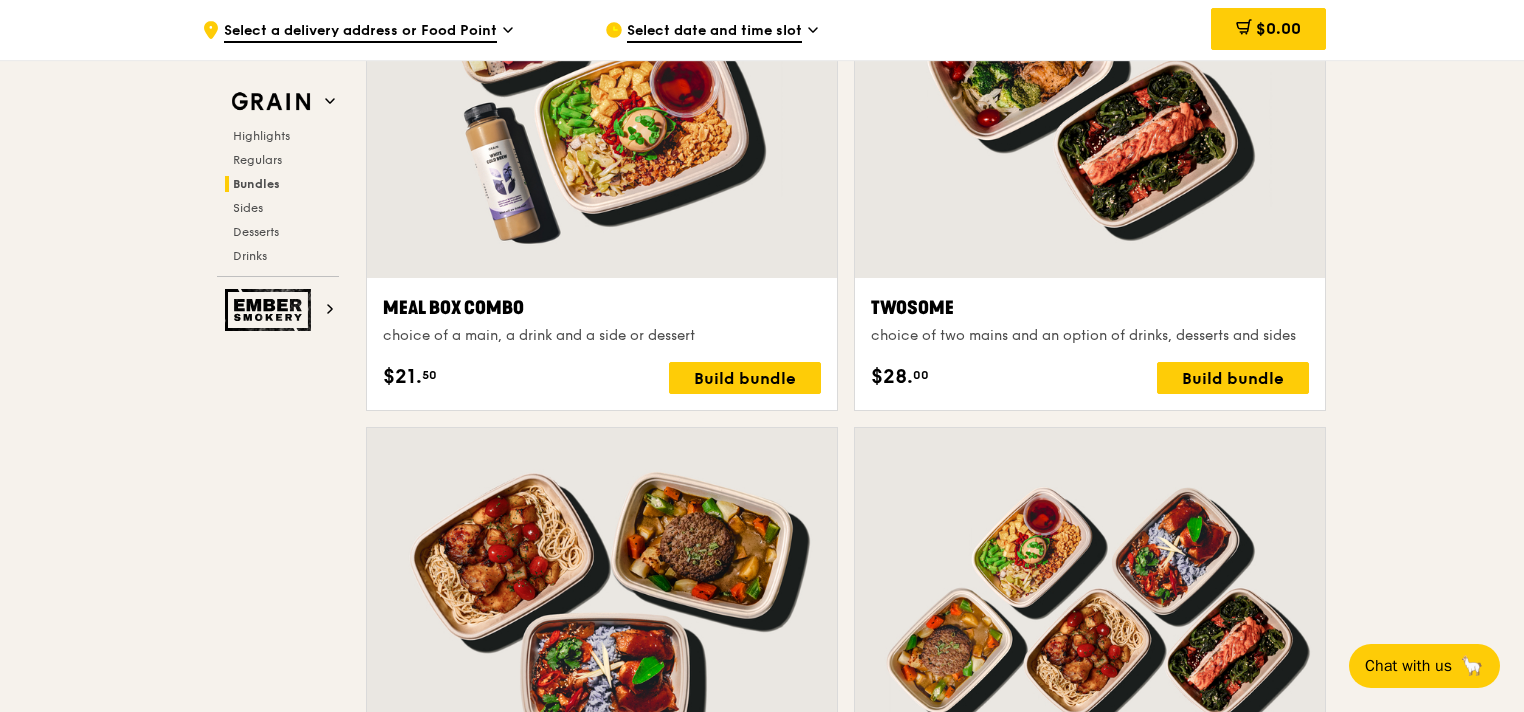 click at bounding box center [1090, 104] 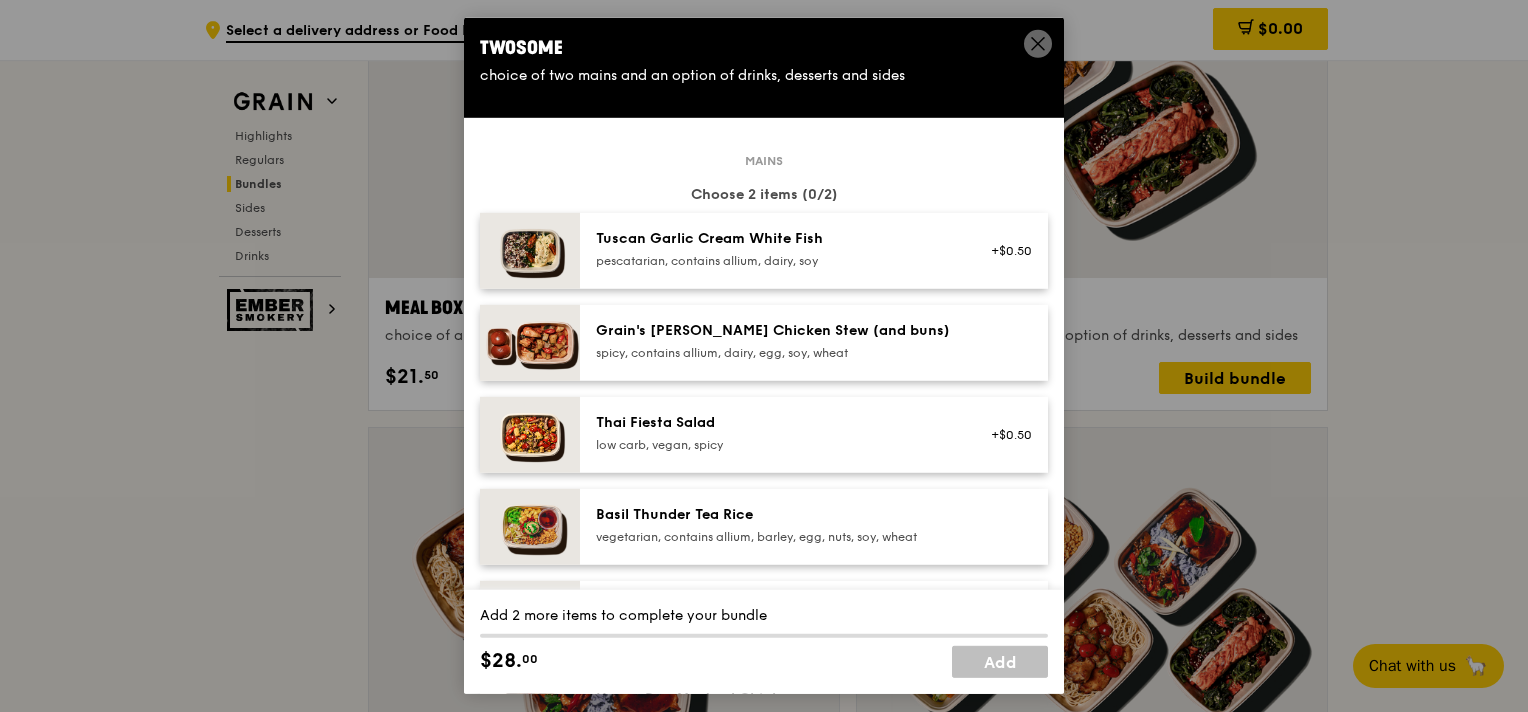 drag, startPoint x: 888, startPoint y: 249, endPoint x: 900, endPoint y: 265, distance: 20 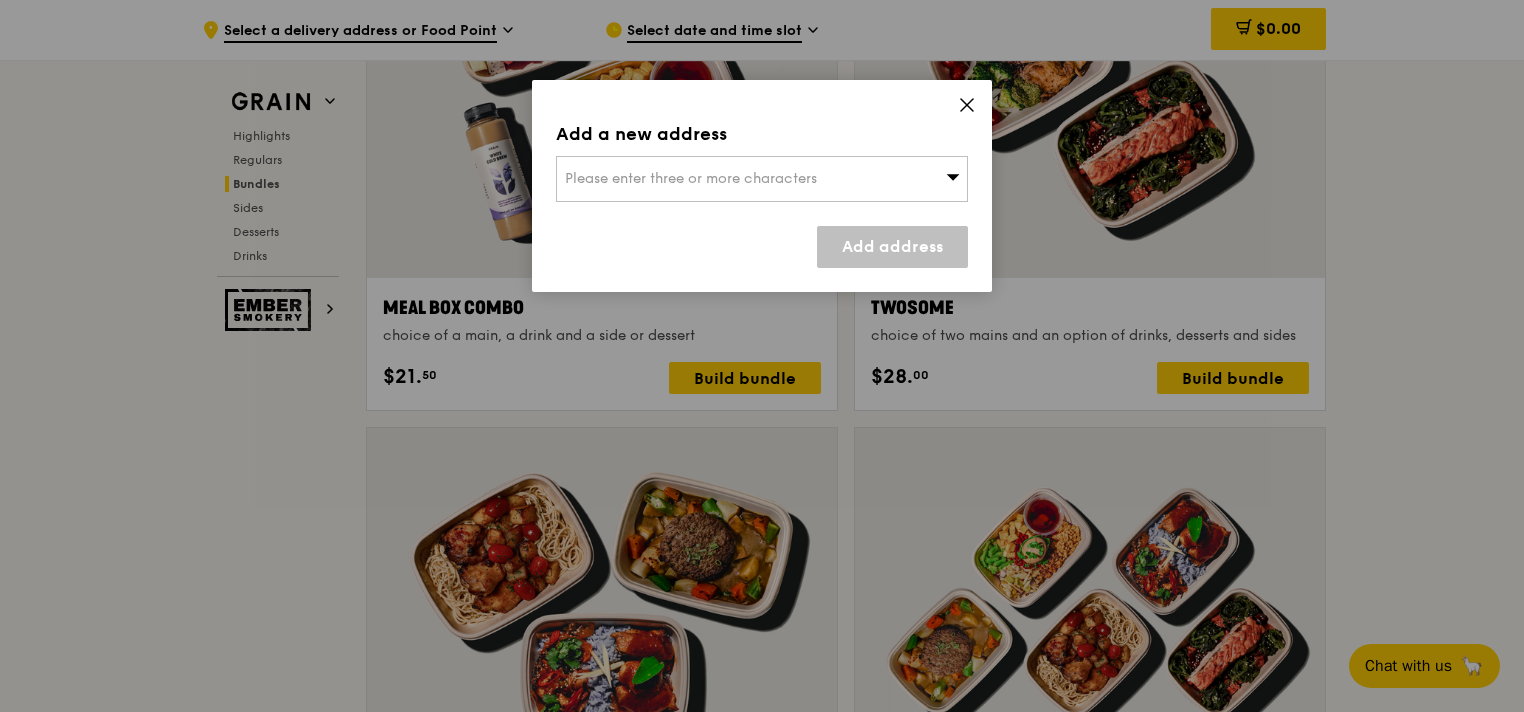 click 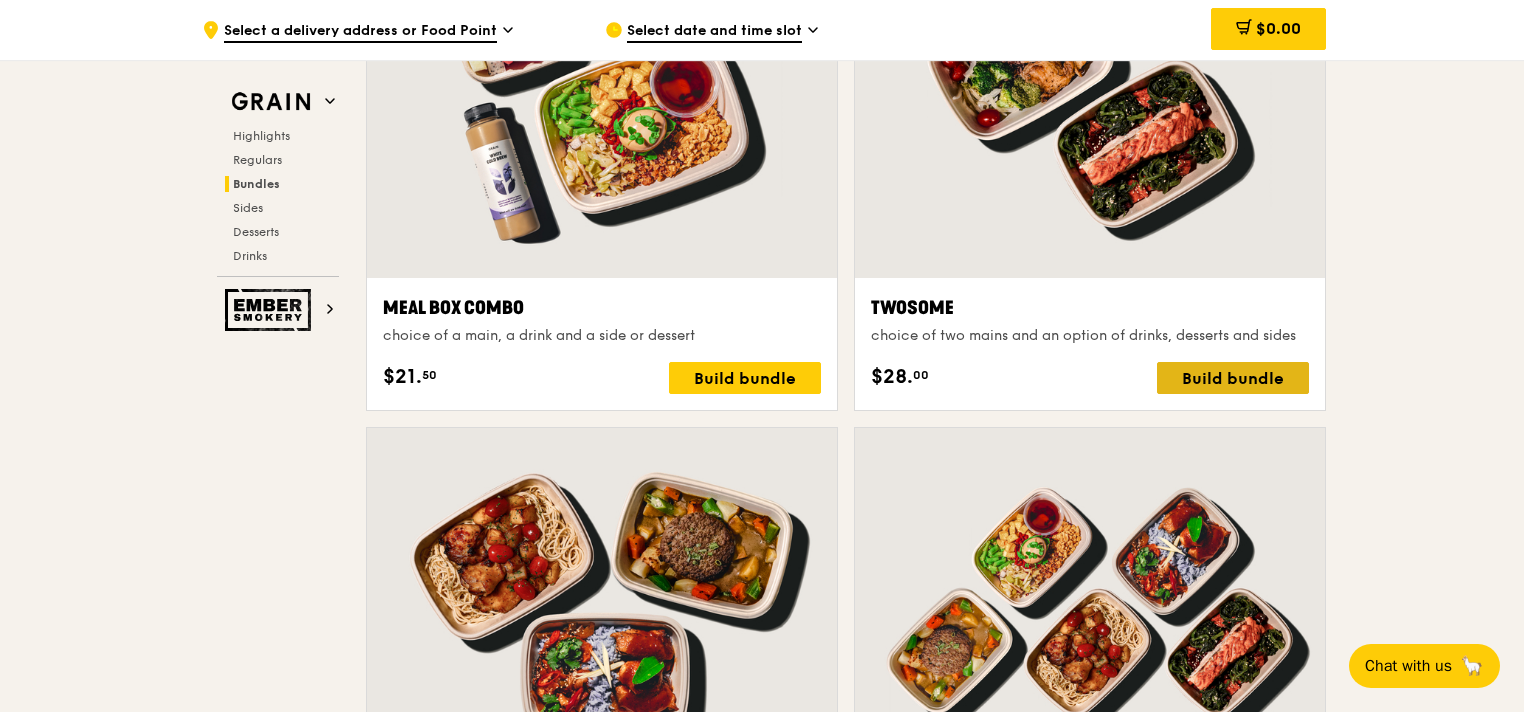 click on "Build bundle" at bounding box center (1233, 378) 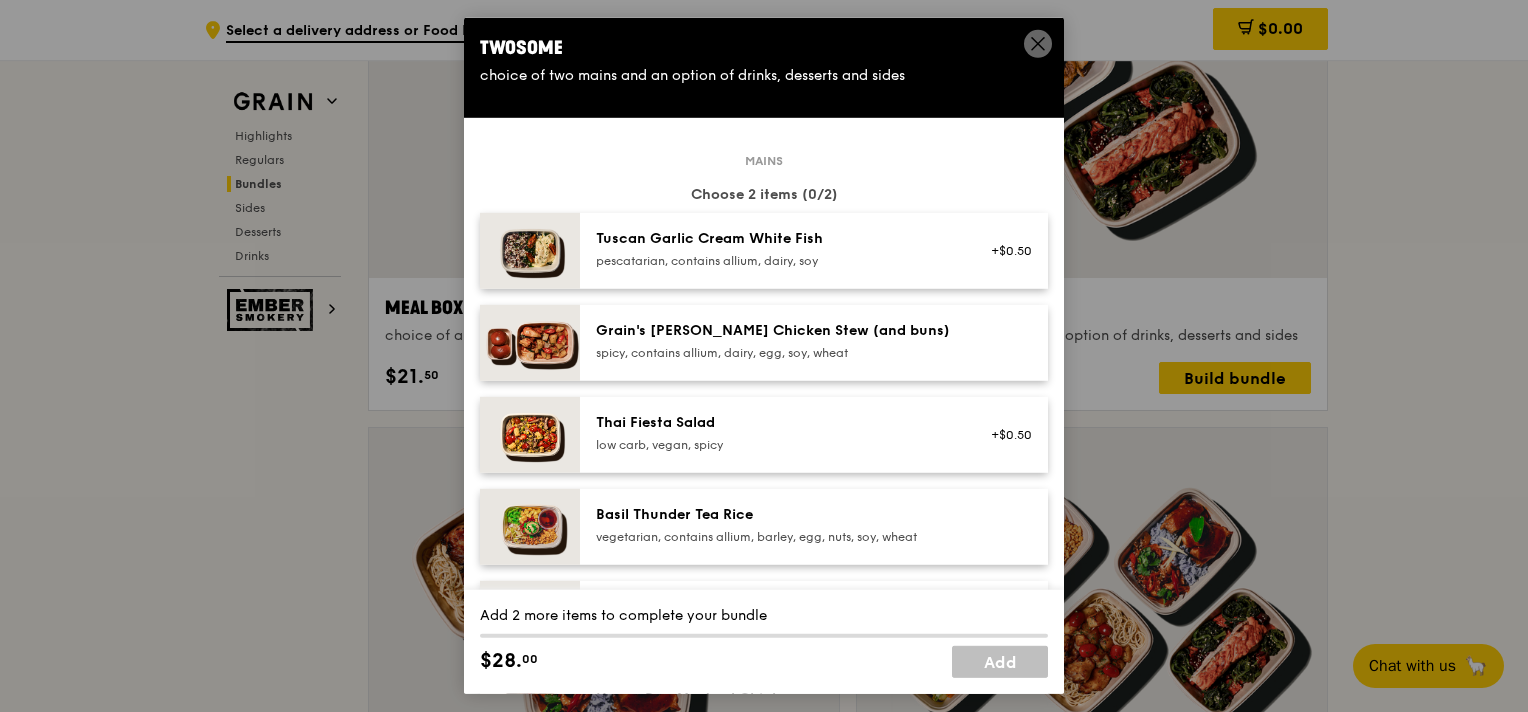 scroll, scrollTop: 0, scrollLeft: 0, axis: both 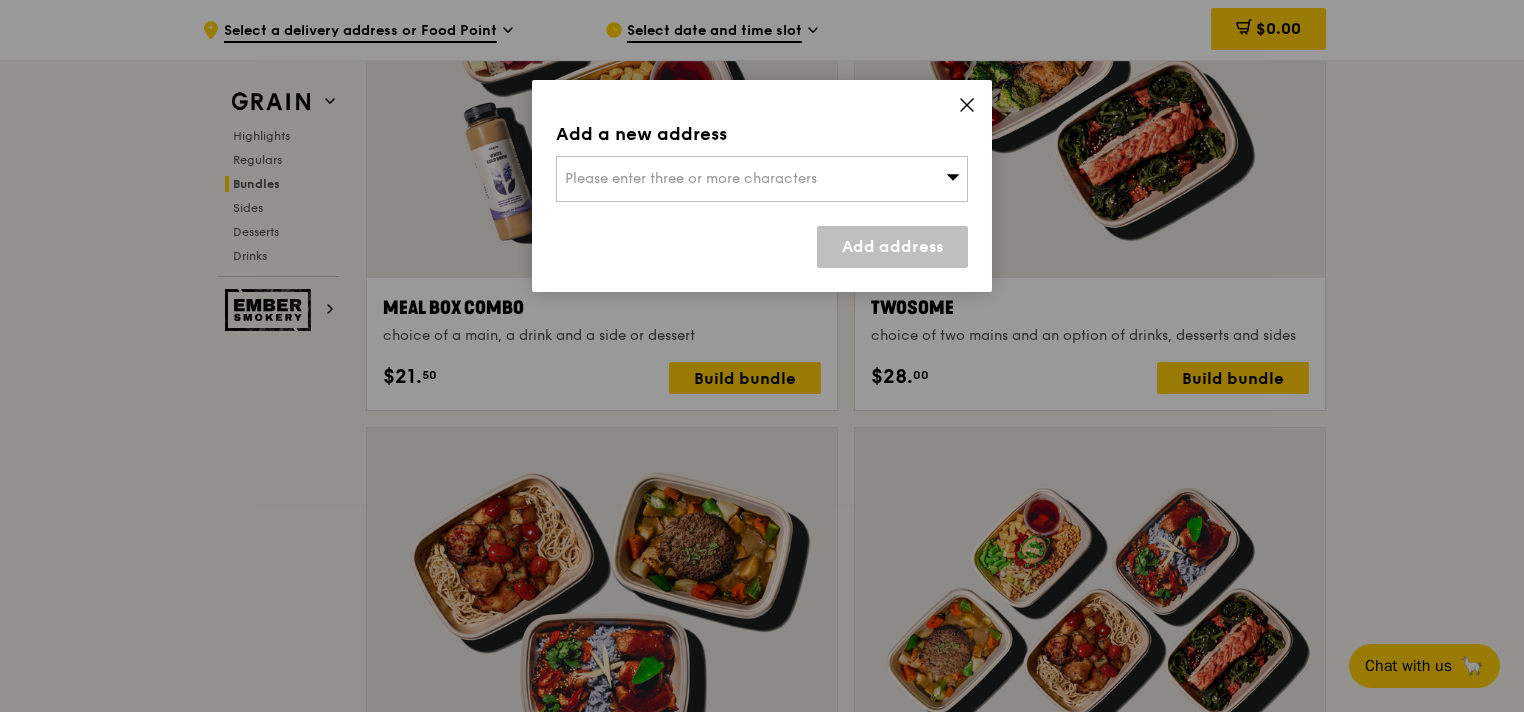 click on "Please enter three or more characters" at bounding box center (762, 179) 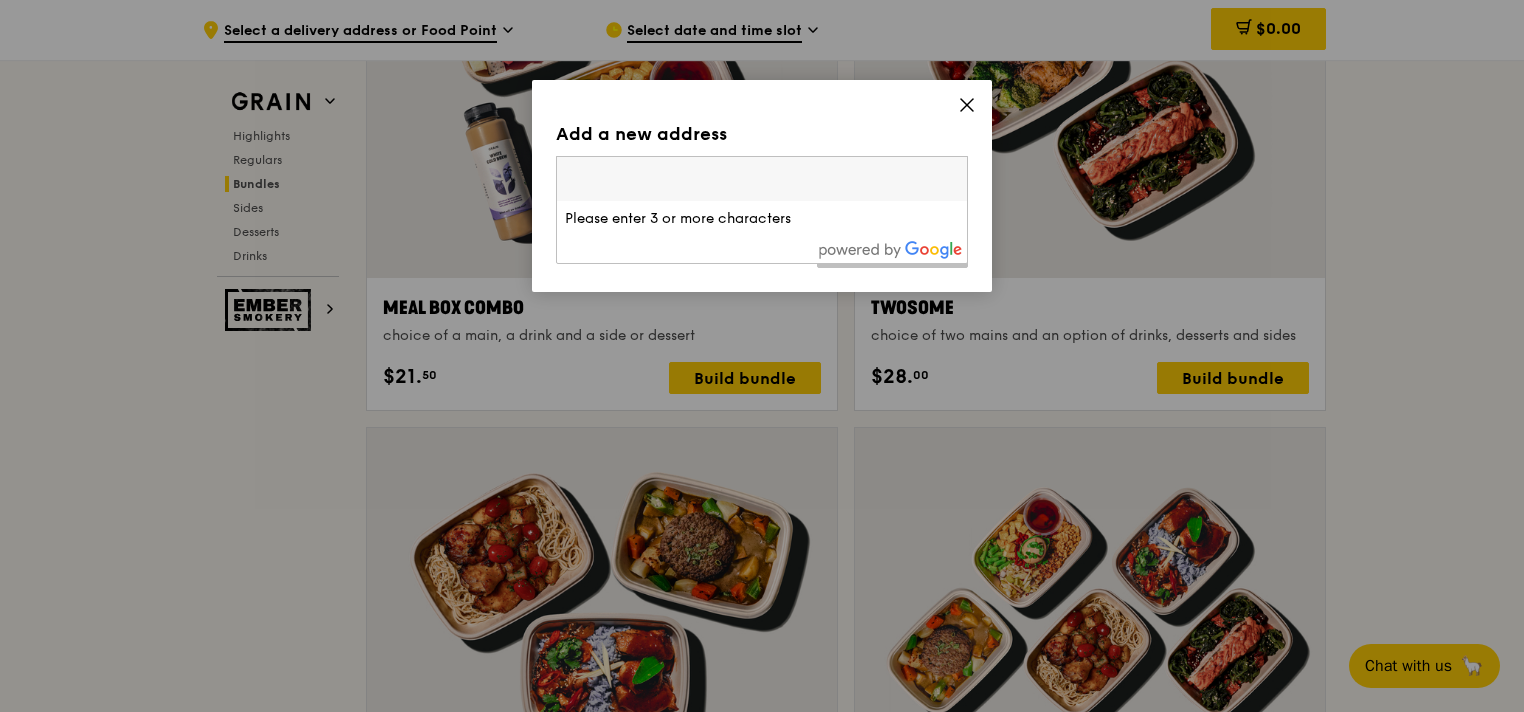 click at bounding box center [762, 179] 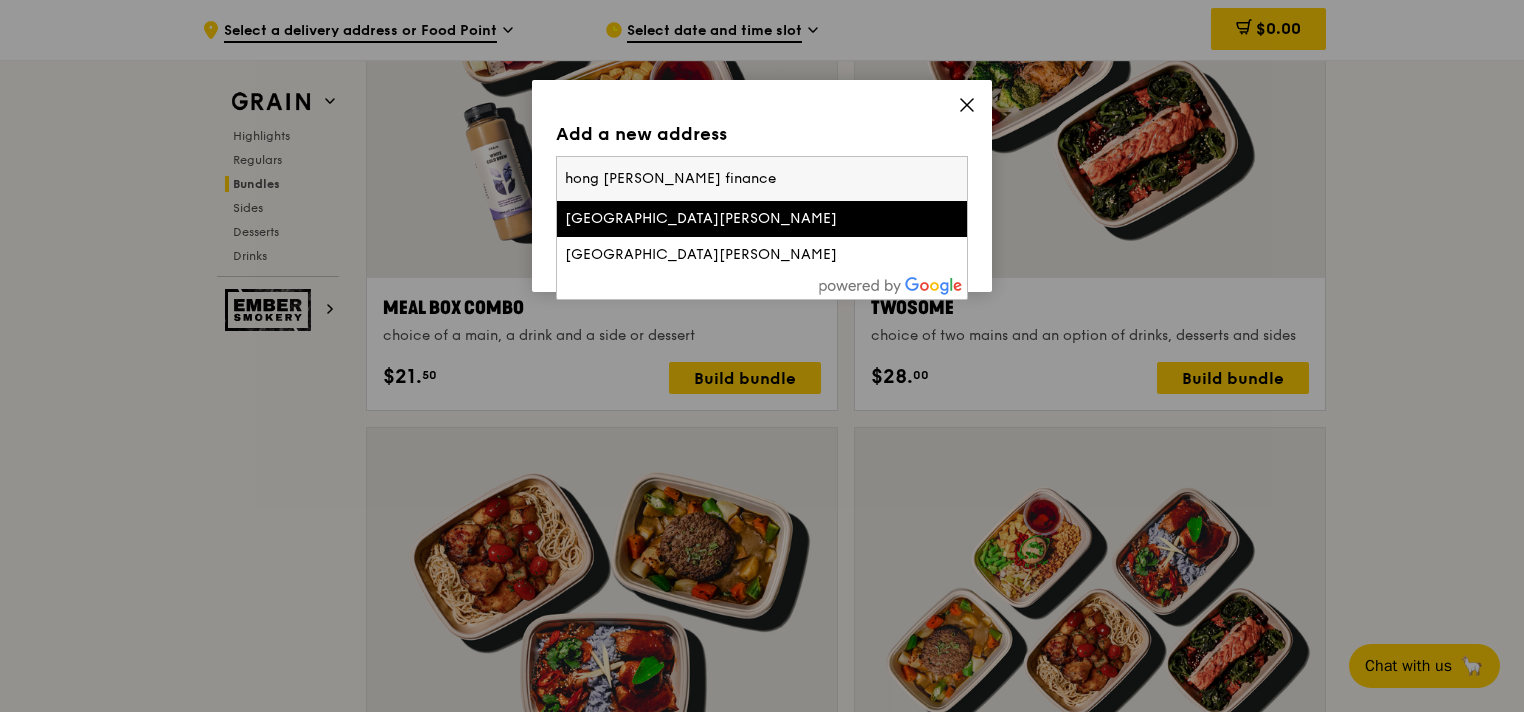 type on "hong [PERSON_NAME] finance" 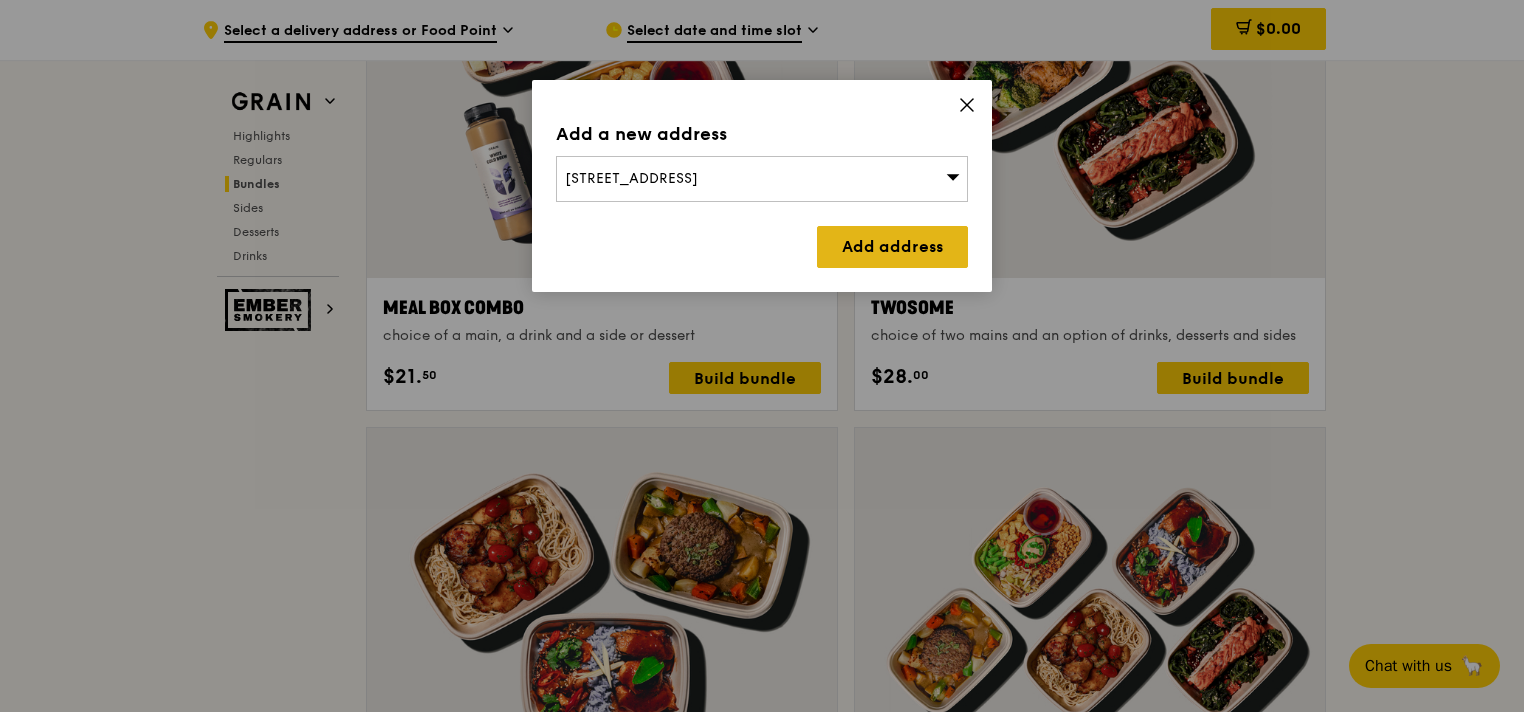 click on "Add address" at bounding box center [892, 247] 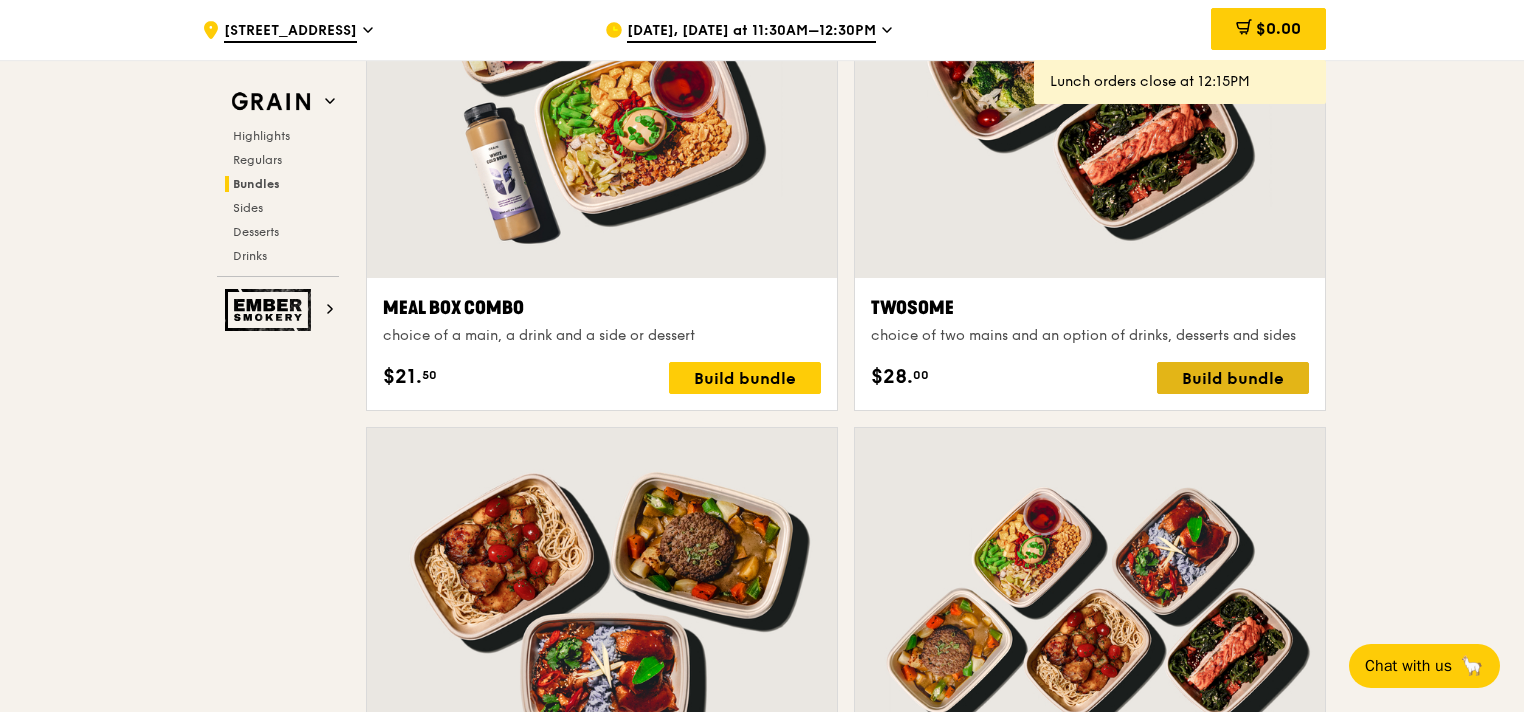 click on "Build bundle" at bounding box center [1233, 378] 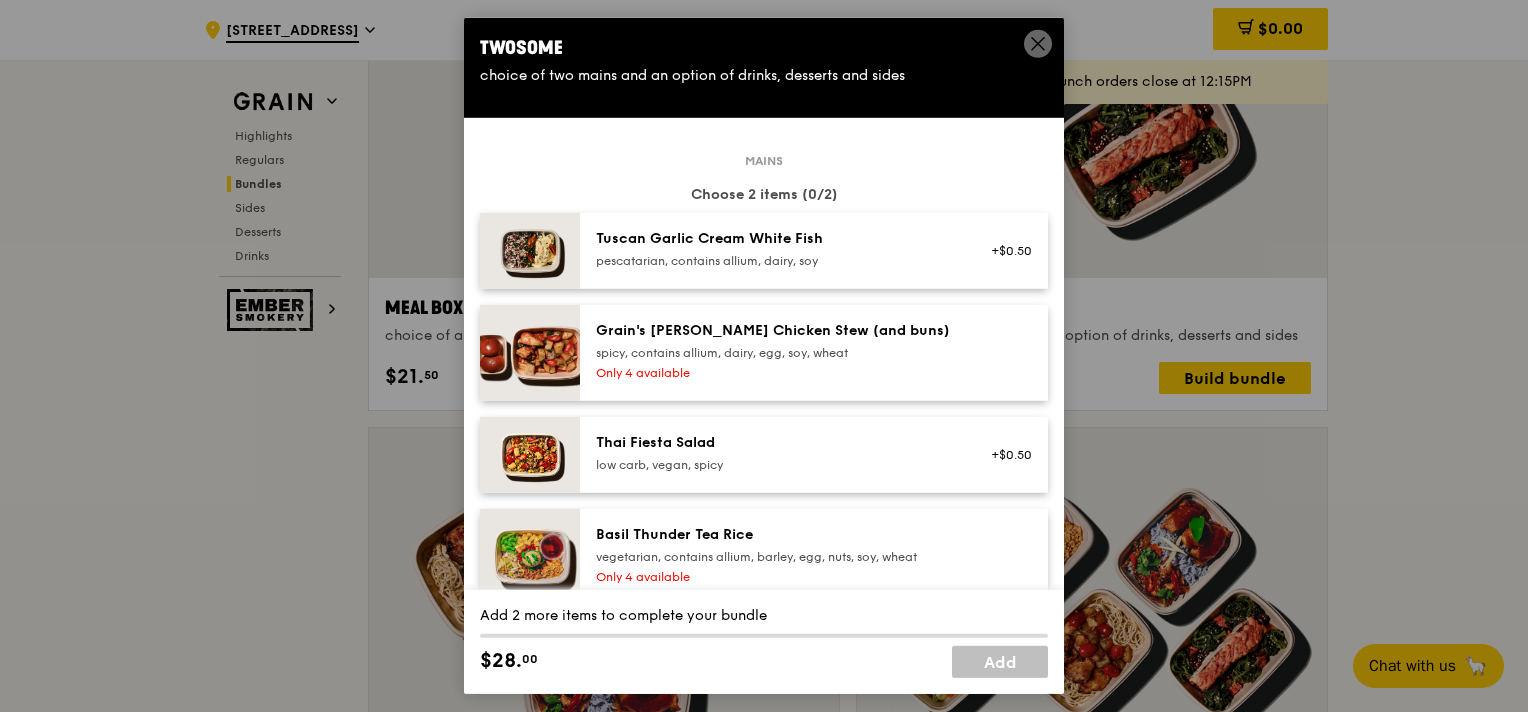 click on "pescatarian, contains allium, dairy, soy" at bounding box center [775, 261] 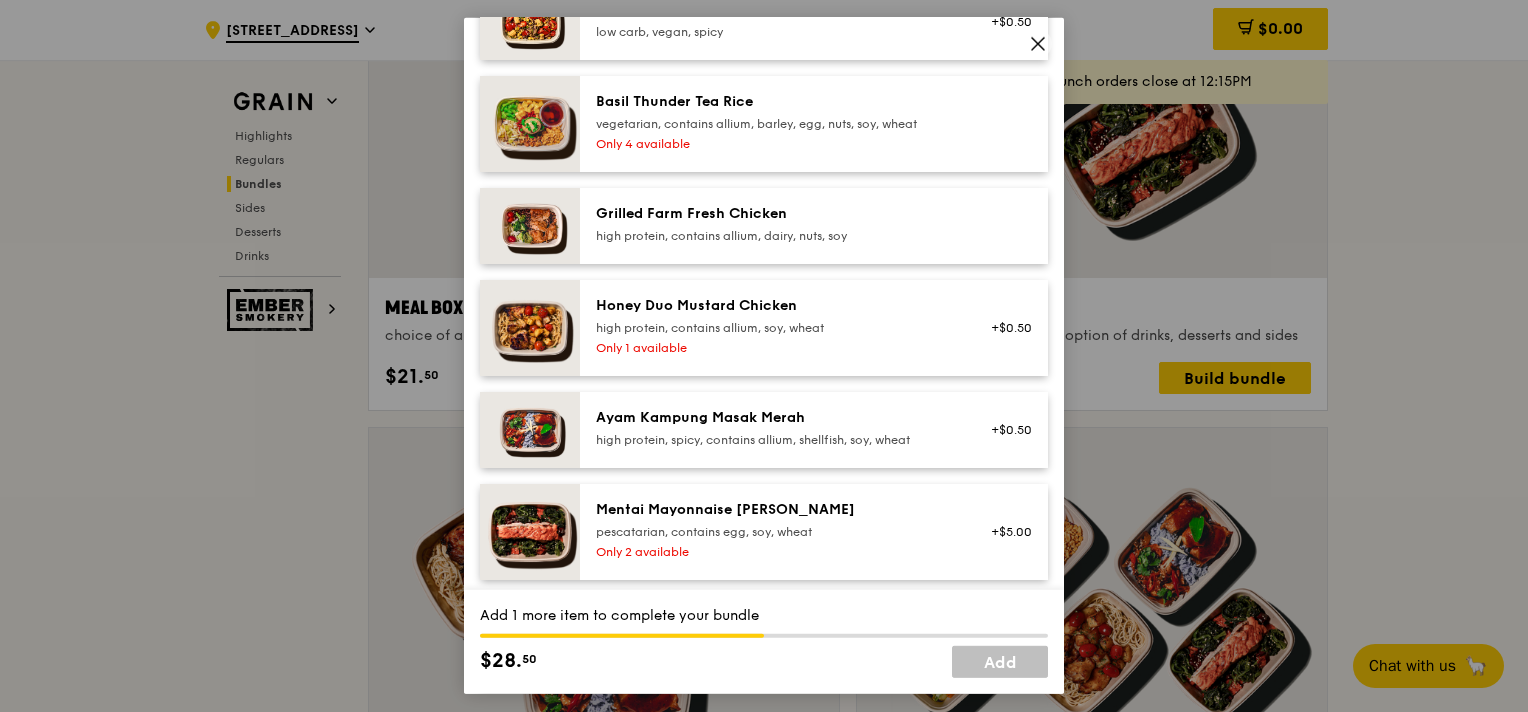 scroll, scrollTop: 700, scrollLeft: 0, axis: vertical 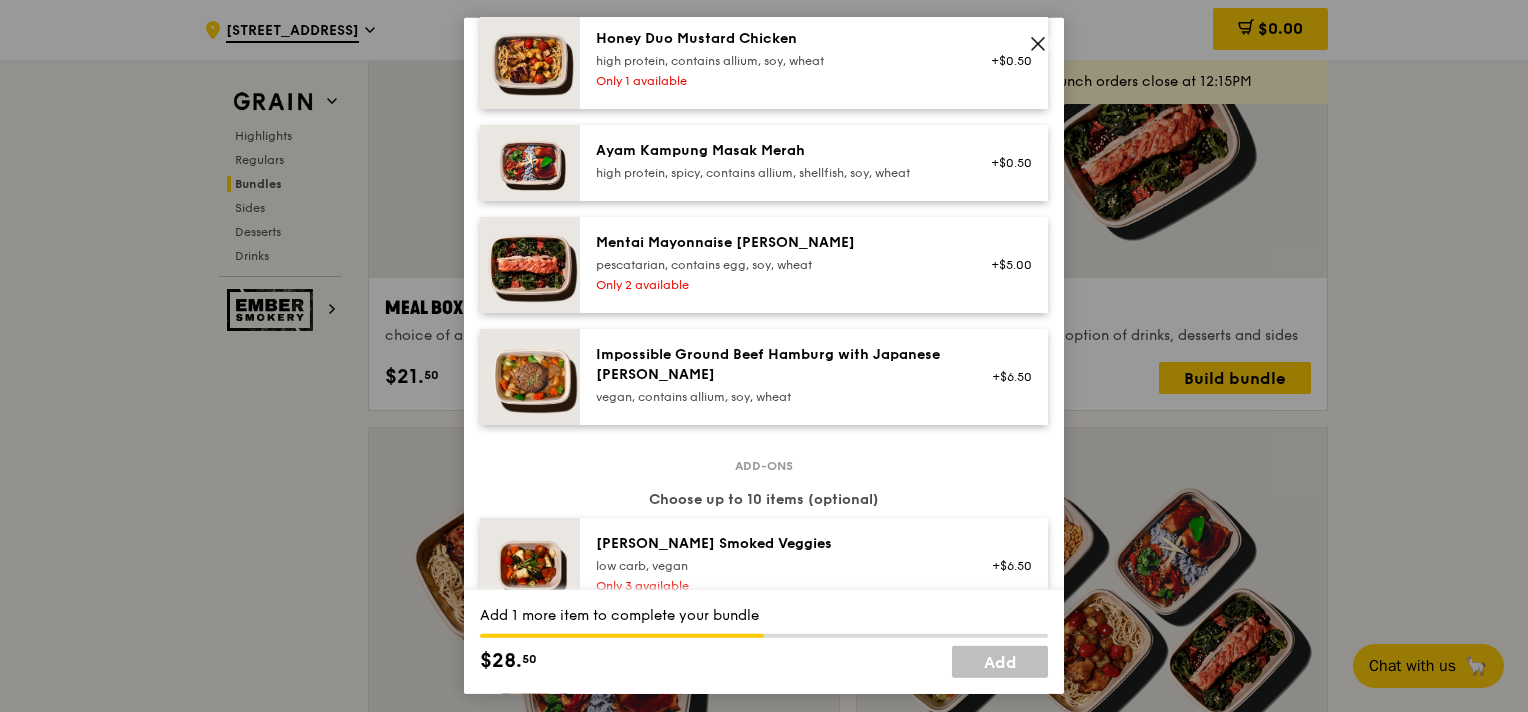 click on "Honey Duo Mustard Chicken
high protein, contains allium, soy, wheat
Only 1 available" at bounding box center (775, 61) 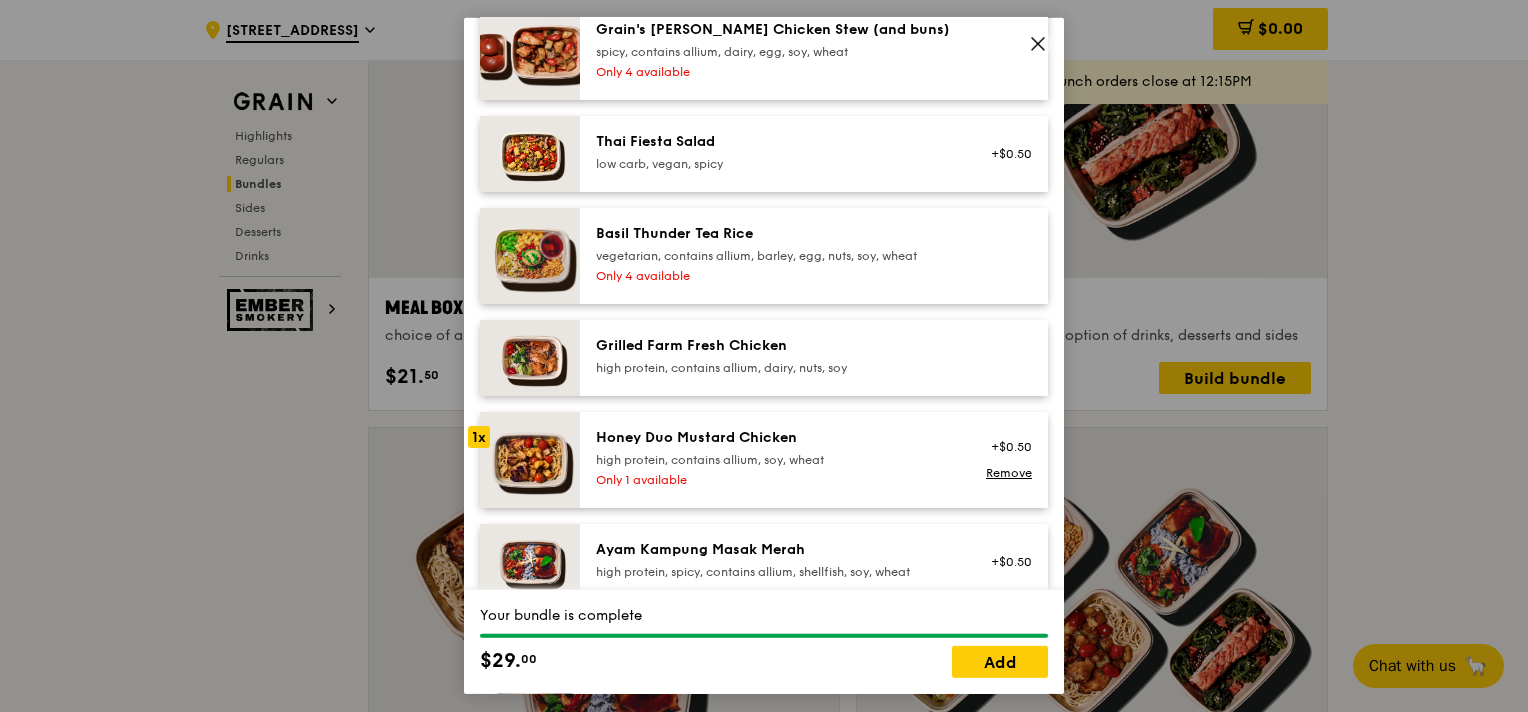 scroll, scrollTop: 300, scrollLeft: 0, axis: vertical 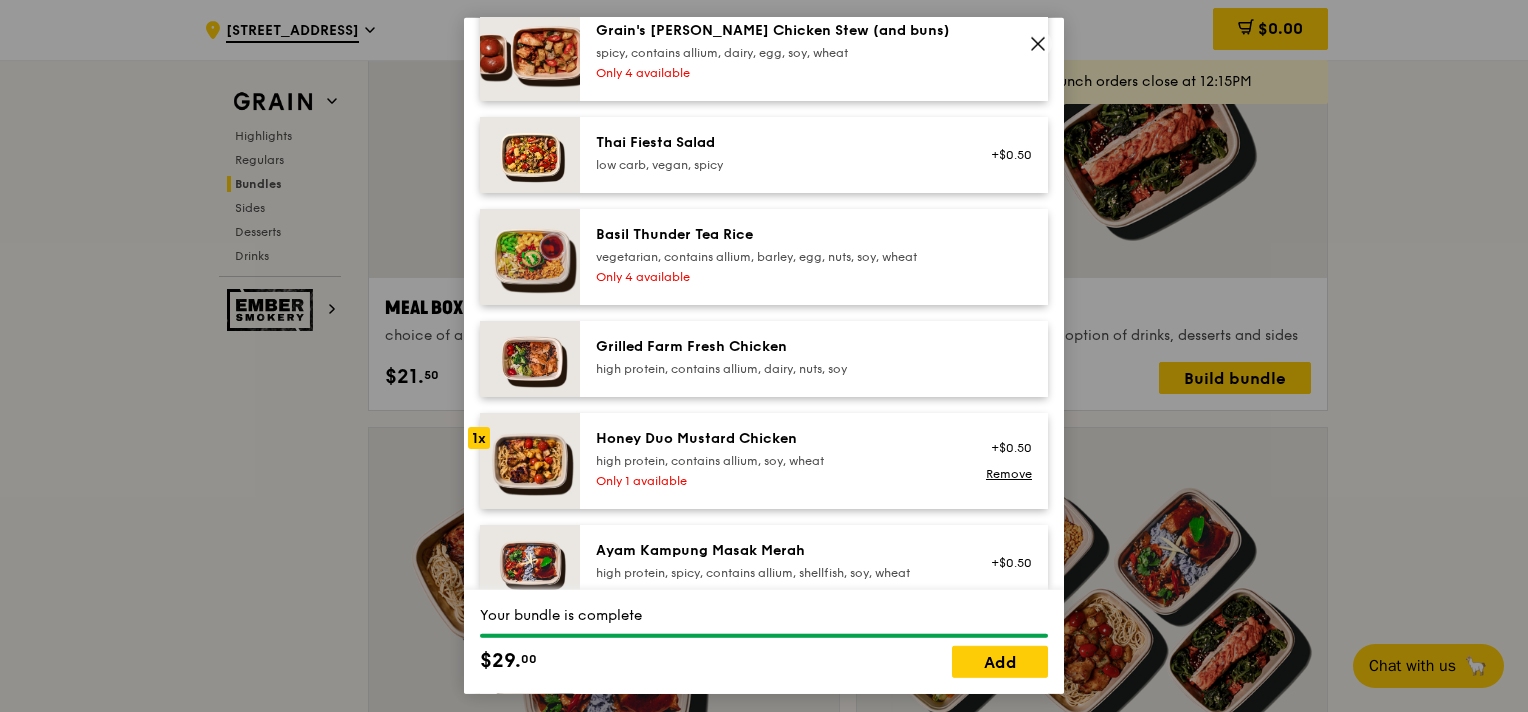 click on "Honey Duo Mustard Chicken" at bounding box center [775, 439] 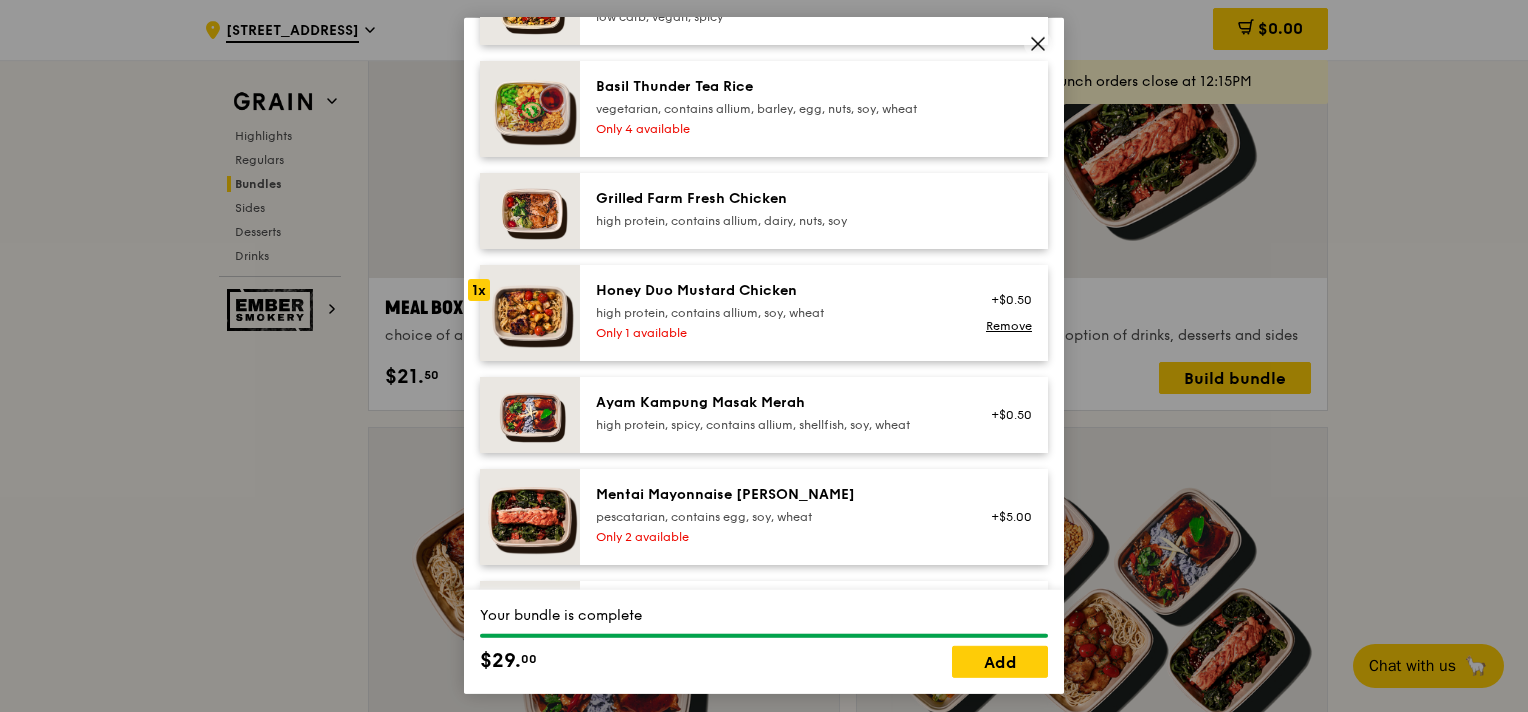 scroll, scrollTop: 500, scrollLeft: 0, axis: vertical 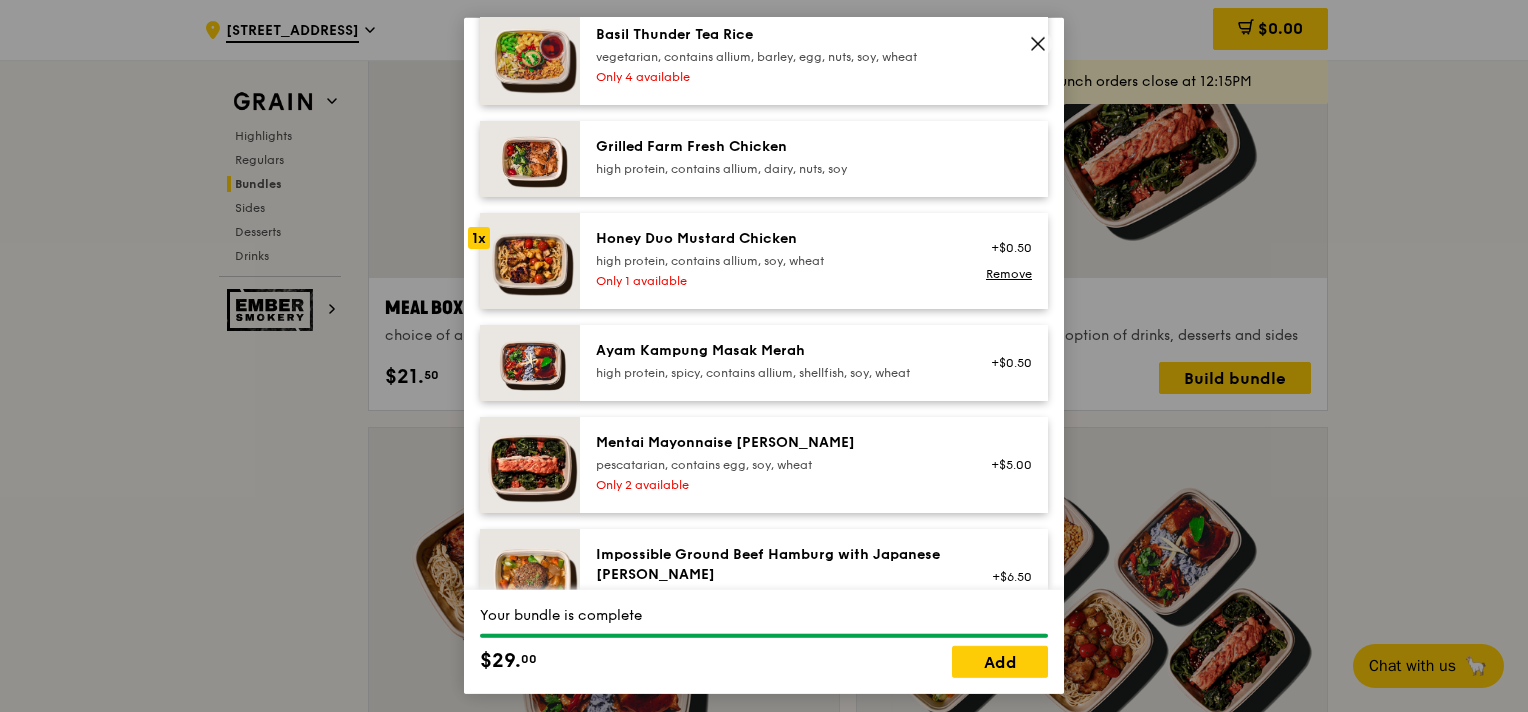 click on "+$0.50
Remove" at bounding box center (1005, 261) 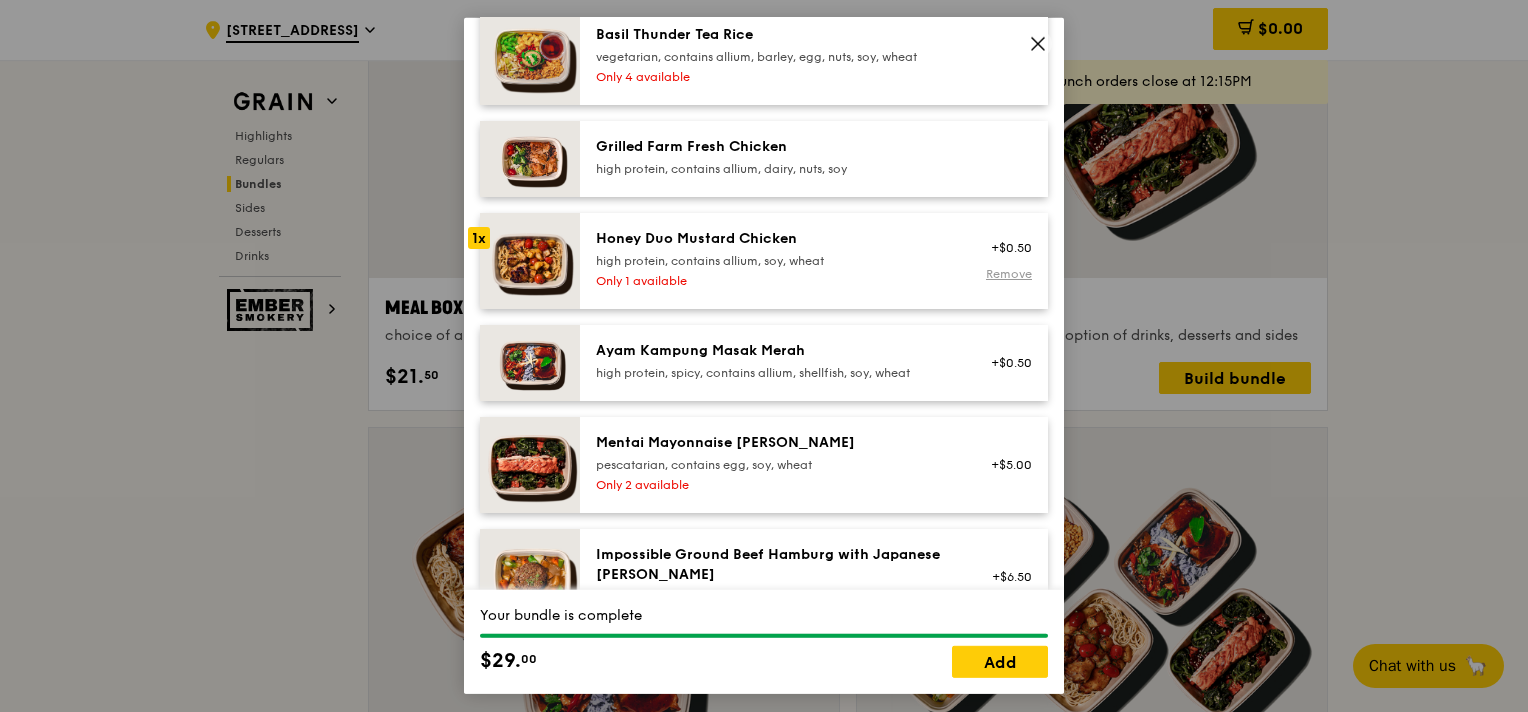 click on "Remove" at bounding box center (1009, 274) 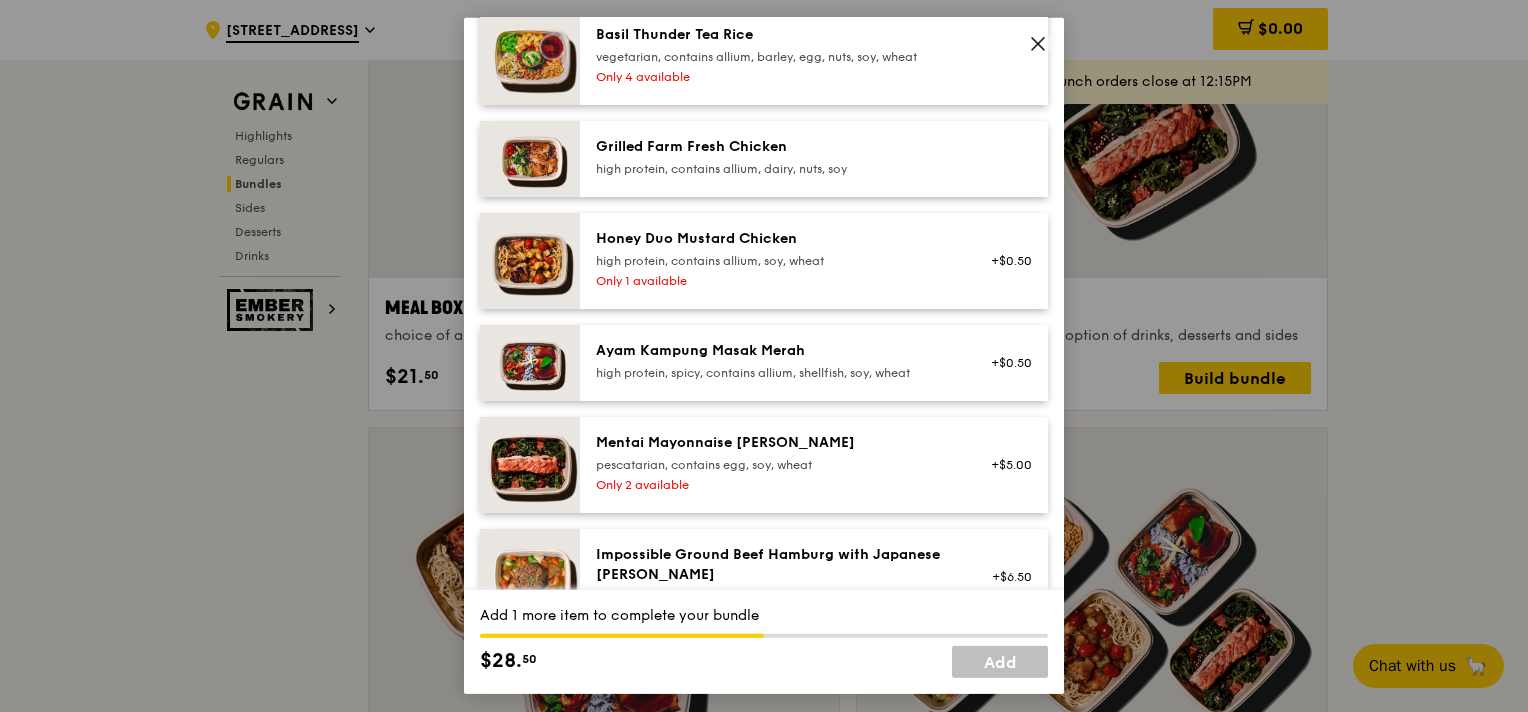 click on "Mentai Mayonnaise [PERSON_NAME]" at bounding box center [775, 443] 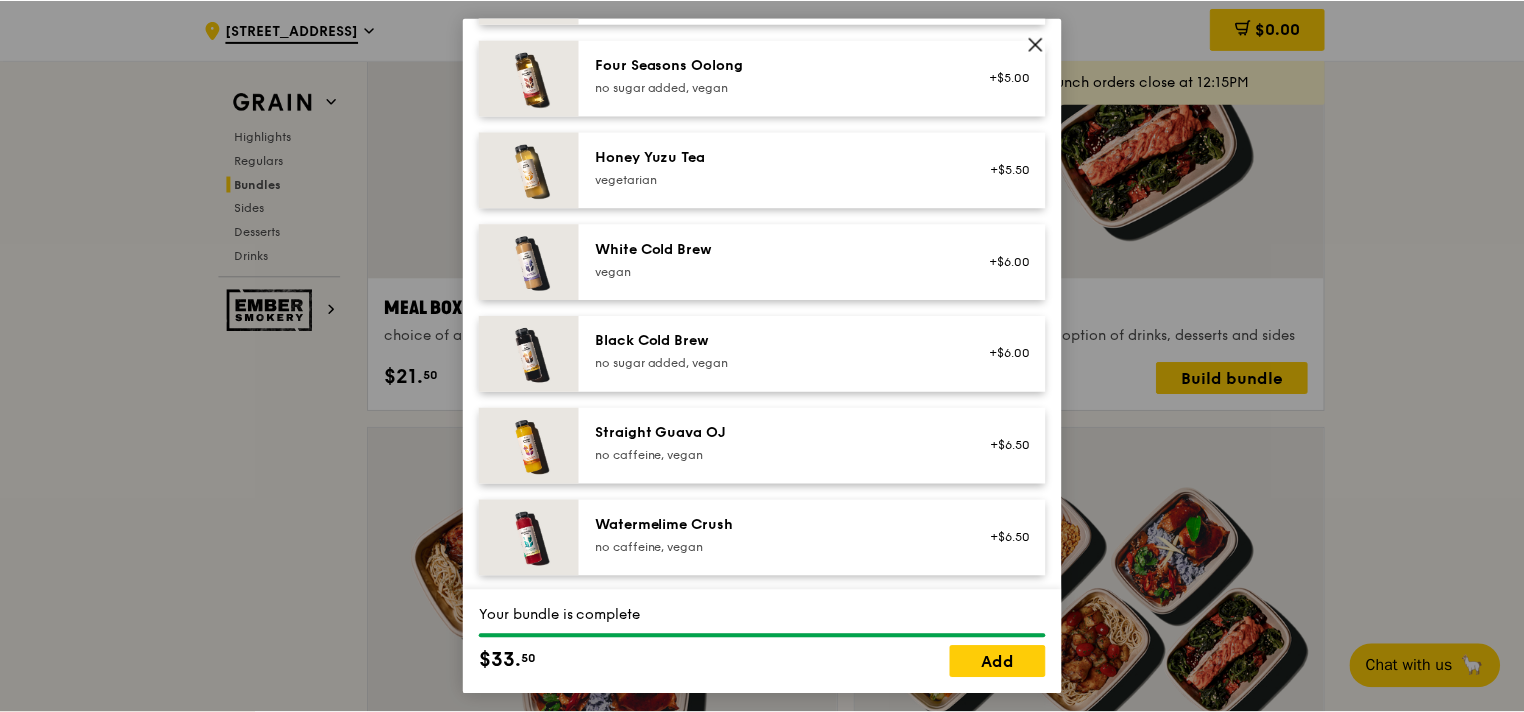 scroll, scrollTop: 2556, scrollLeft: 0, axis: vertical 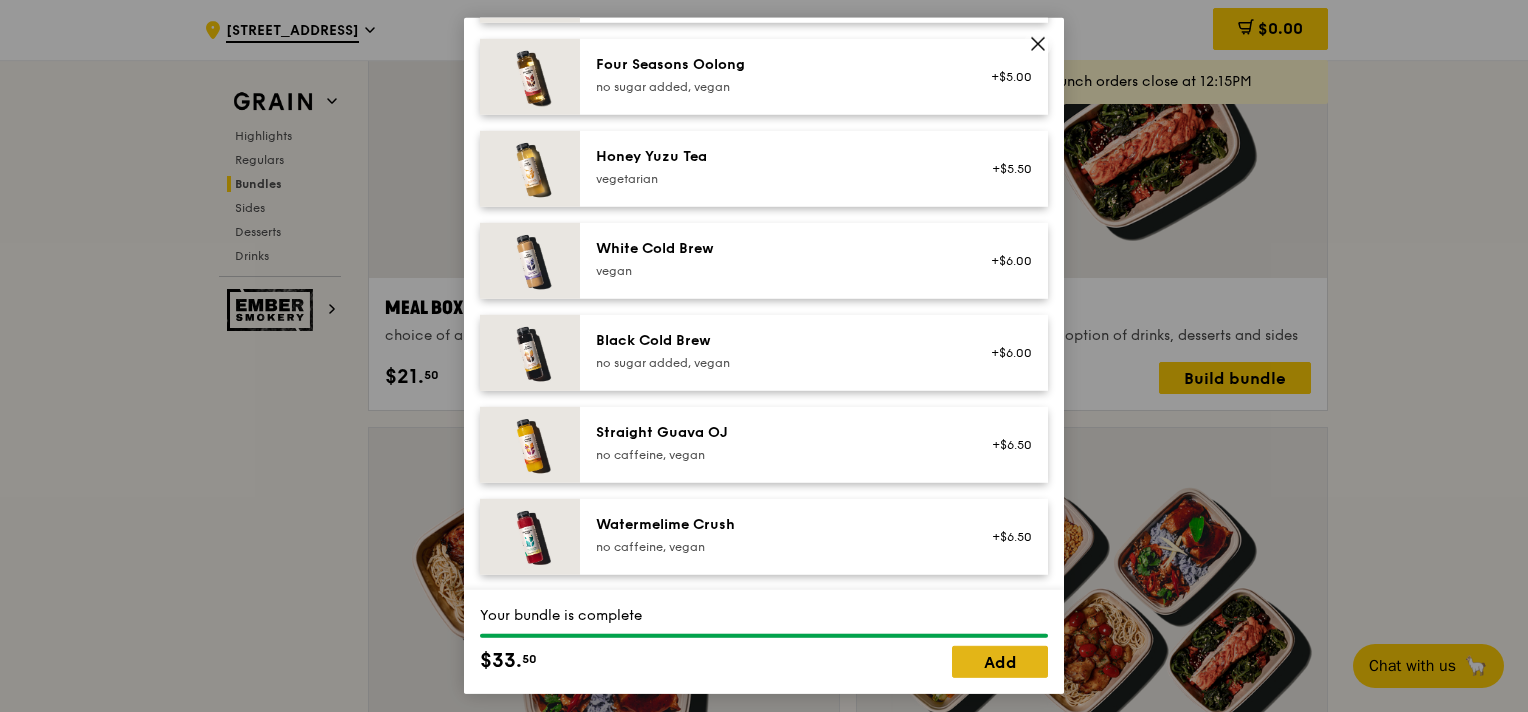 click on "Add" at bounding box center [1000, 662] 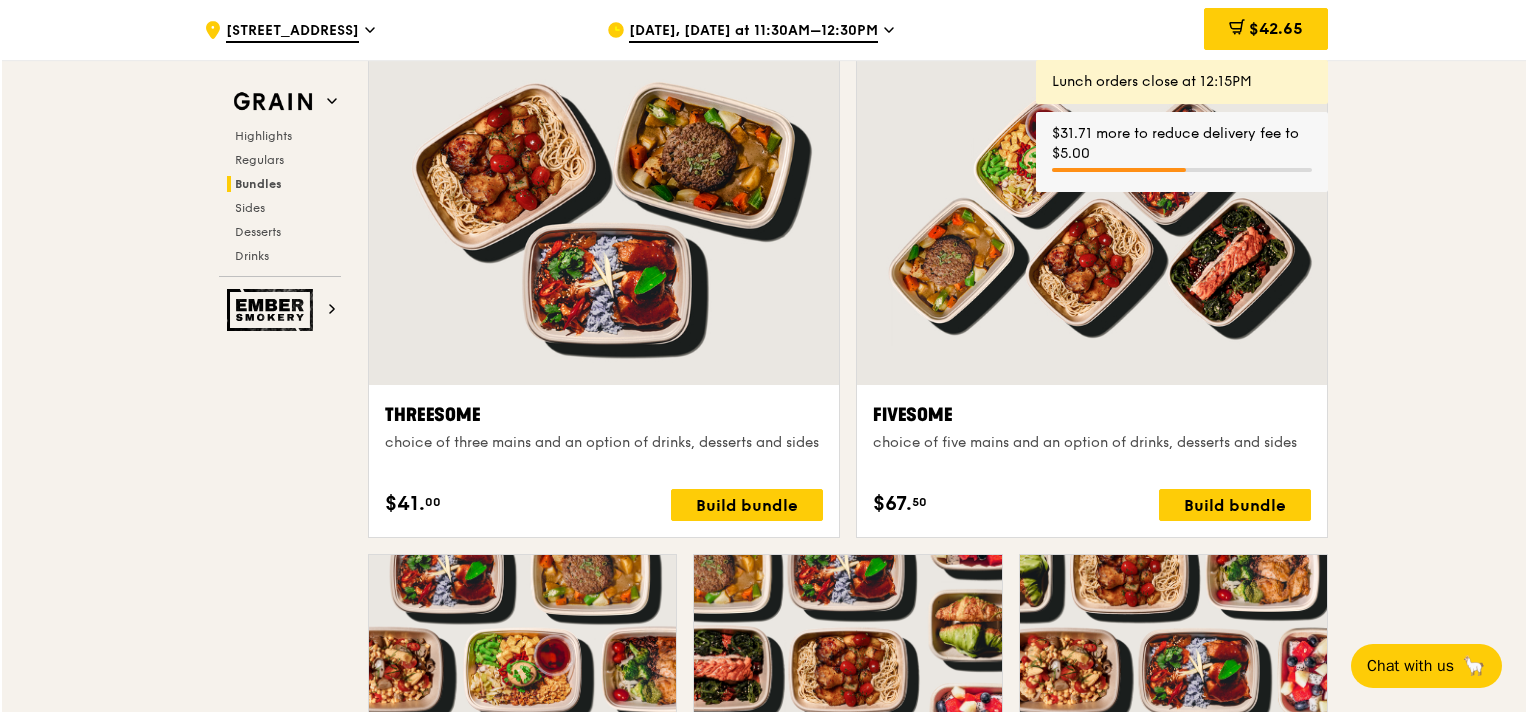 scroll, scrollTop: 3615, scrollLeft: 0, axis: vertical 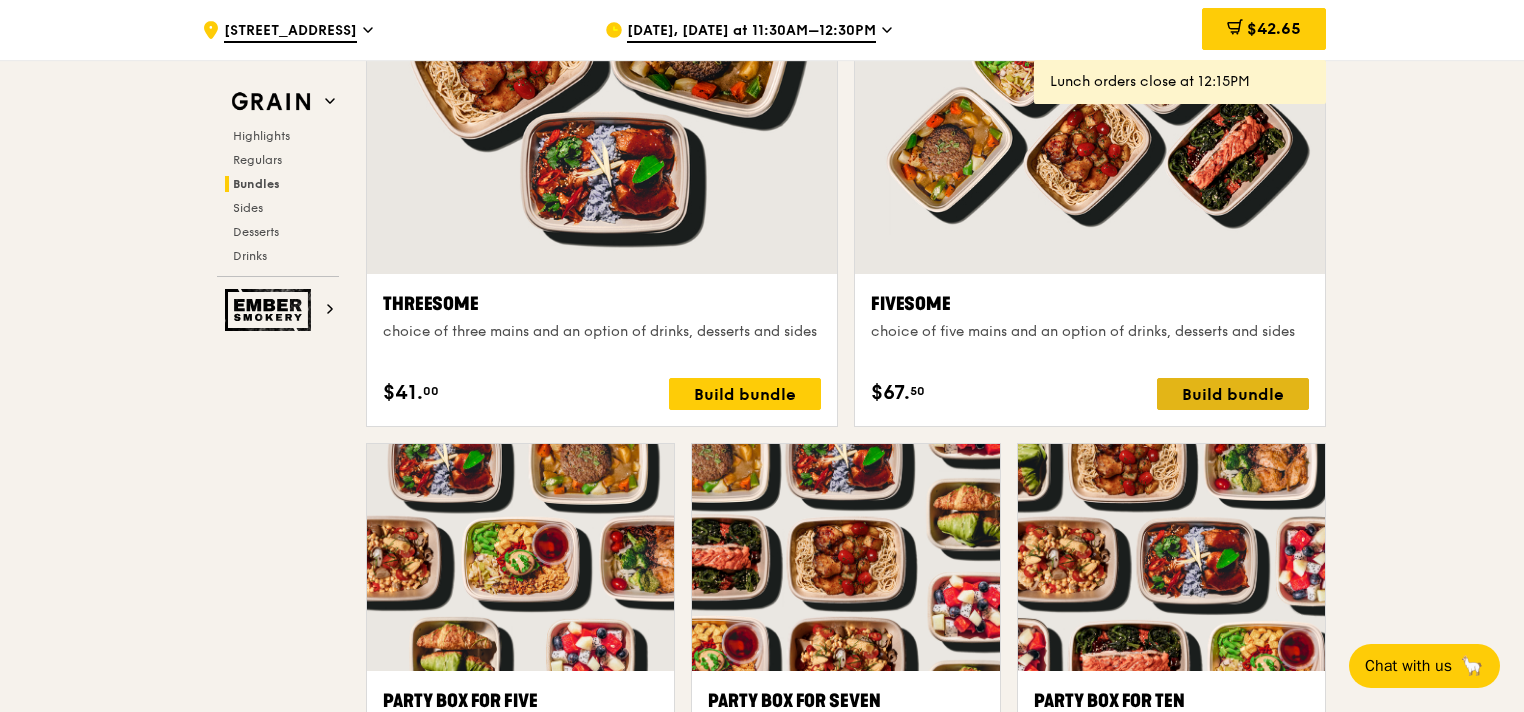 click on "Build bundle" at bounding box center (1233, 394) 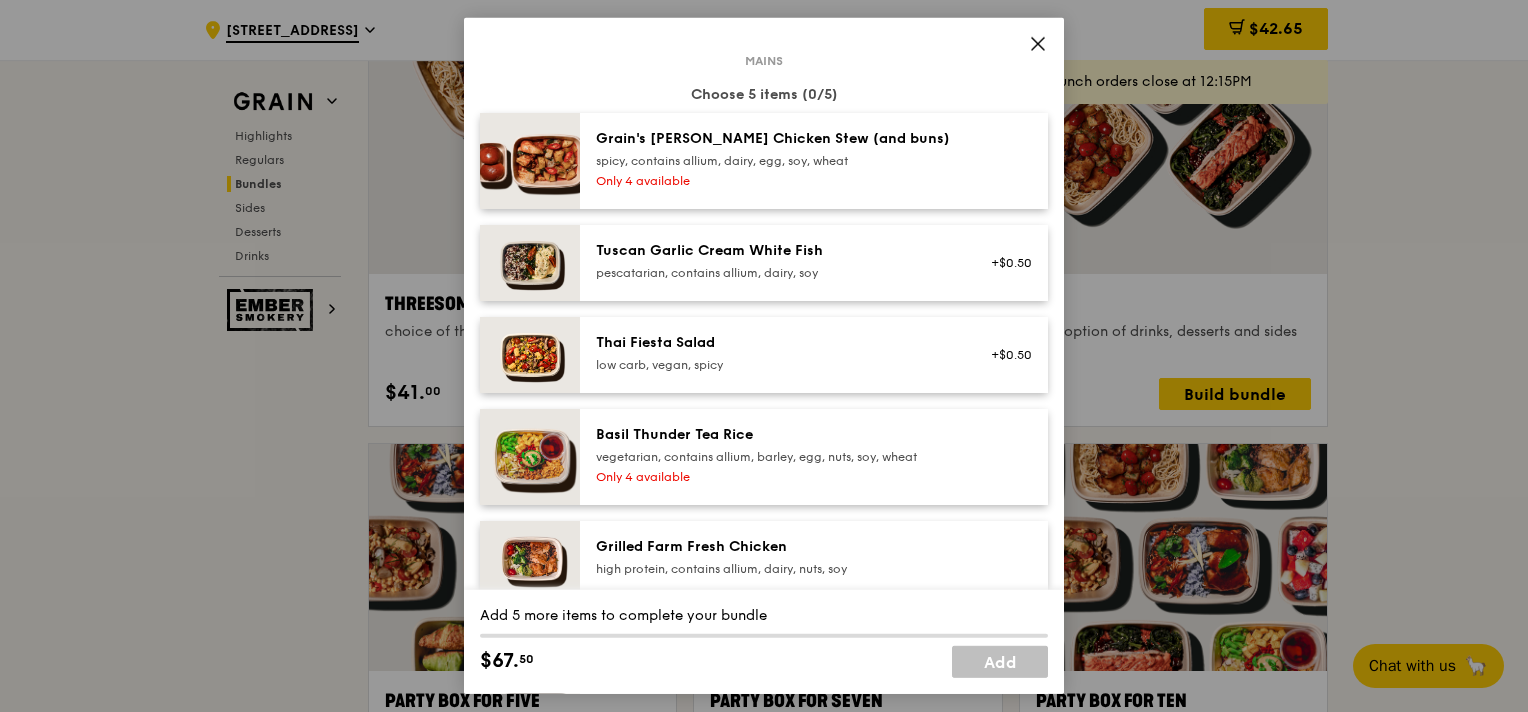 click on "pescatarian, contains allium, dairy, soy" at bounding box center (775, 273) 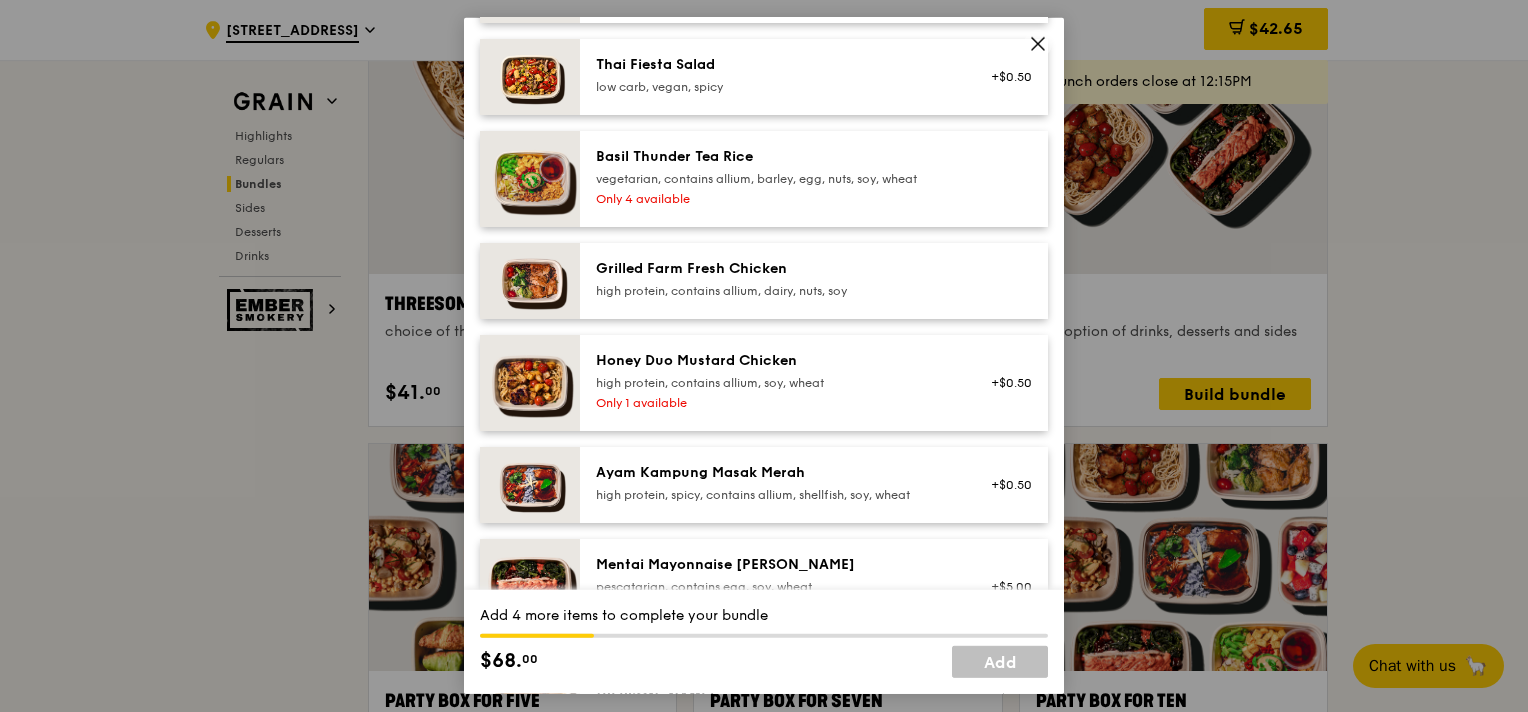 scroll, scrollTop: 500, scrollLeft: 0, axis: vertical 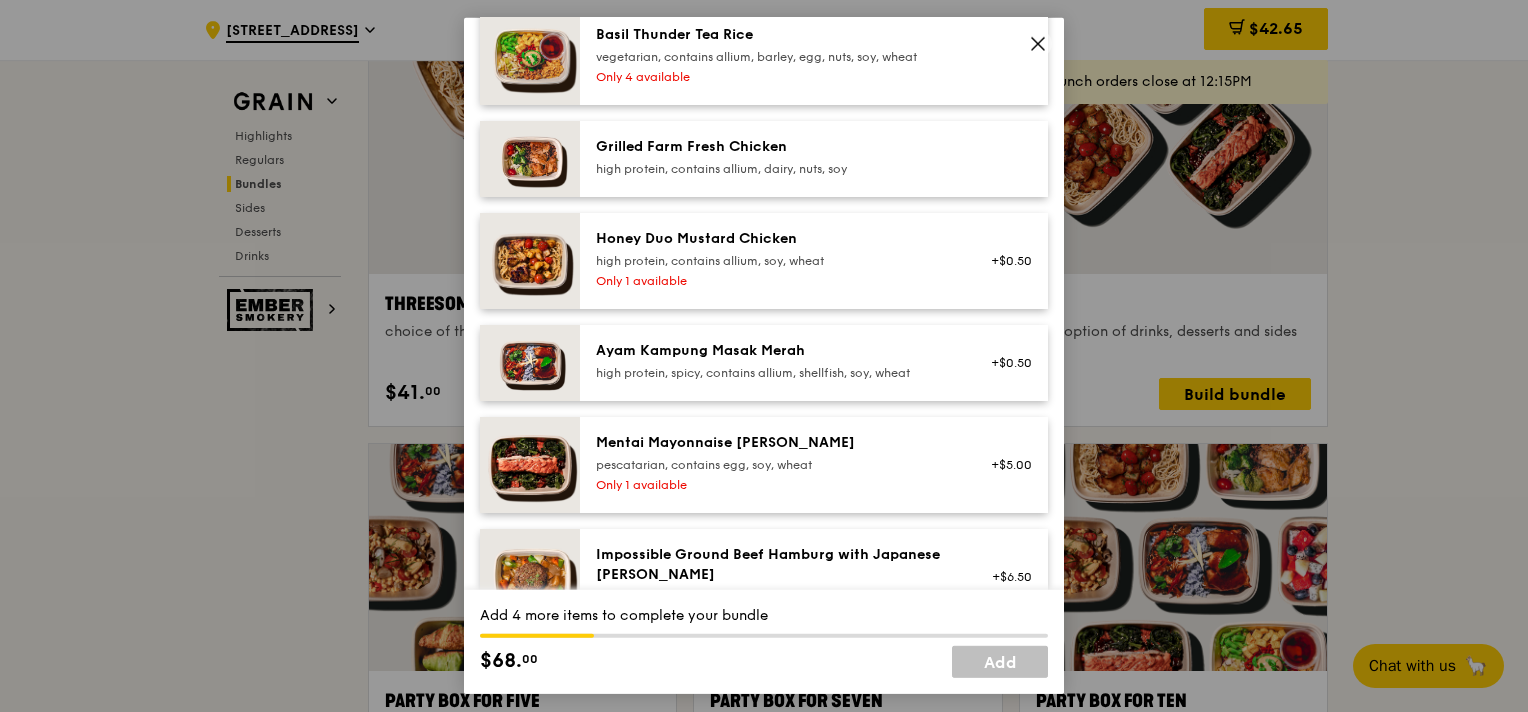 click on "Only 1 available" at bounding box center [775, 281] 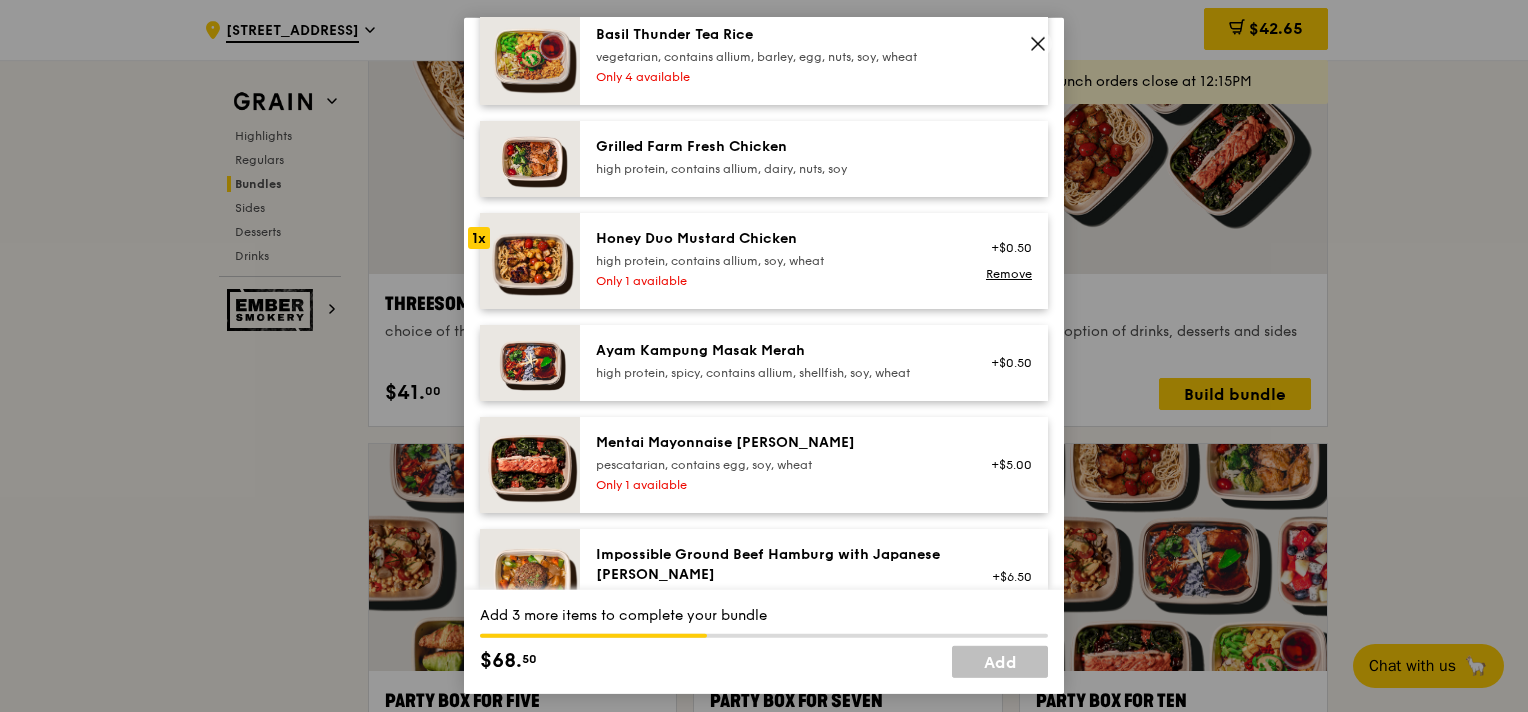click on "Mentai Mayonnaise [PERSON_NAME]" at bounding box center (775, 443) 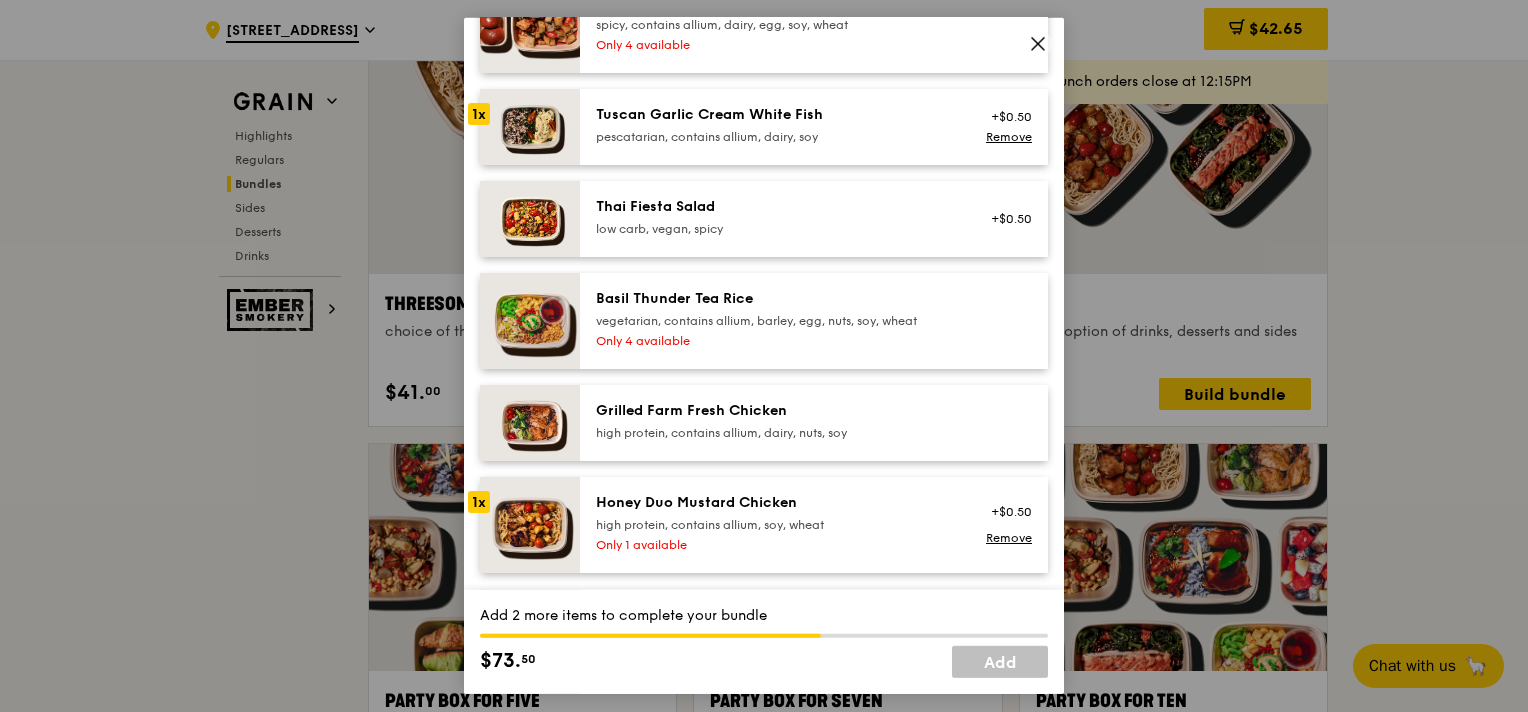 scroll, scrollTop: 200, scrollLeft: 0, axis: vertical 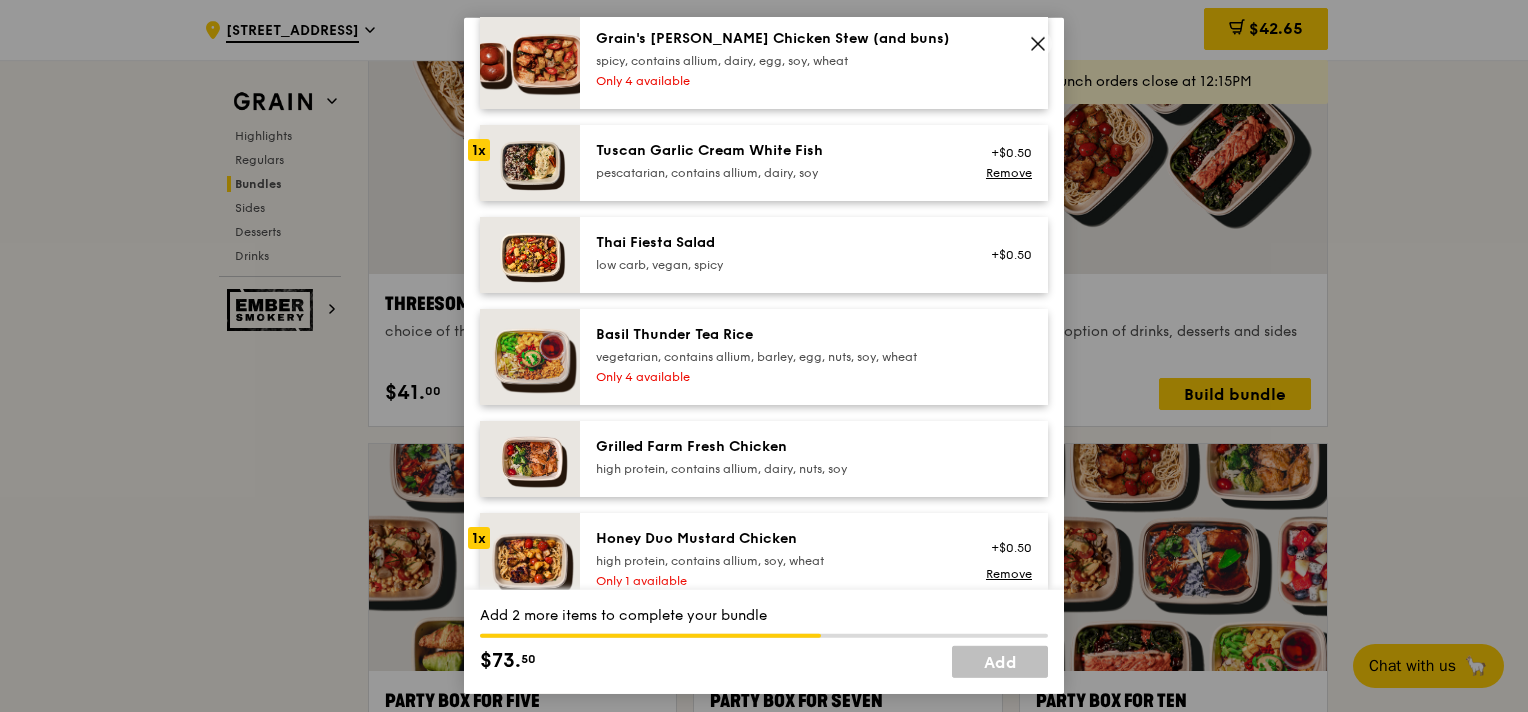 click on "Thai Fiesta Salad" at bounding box center [775, 243] 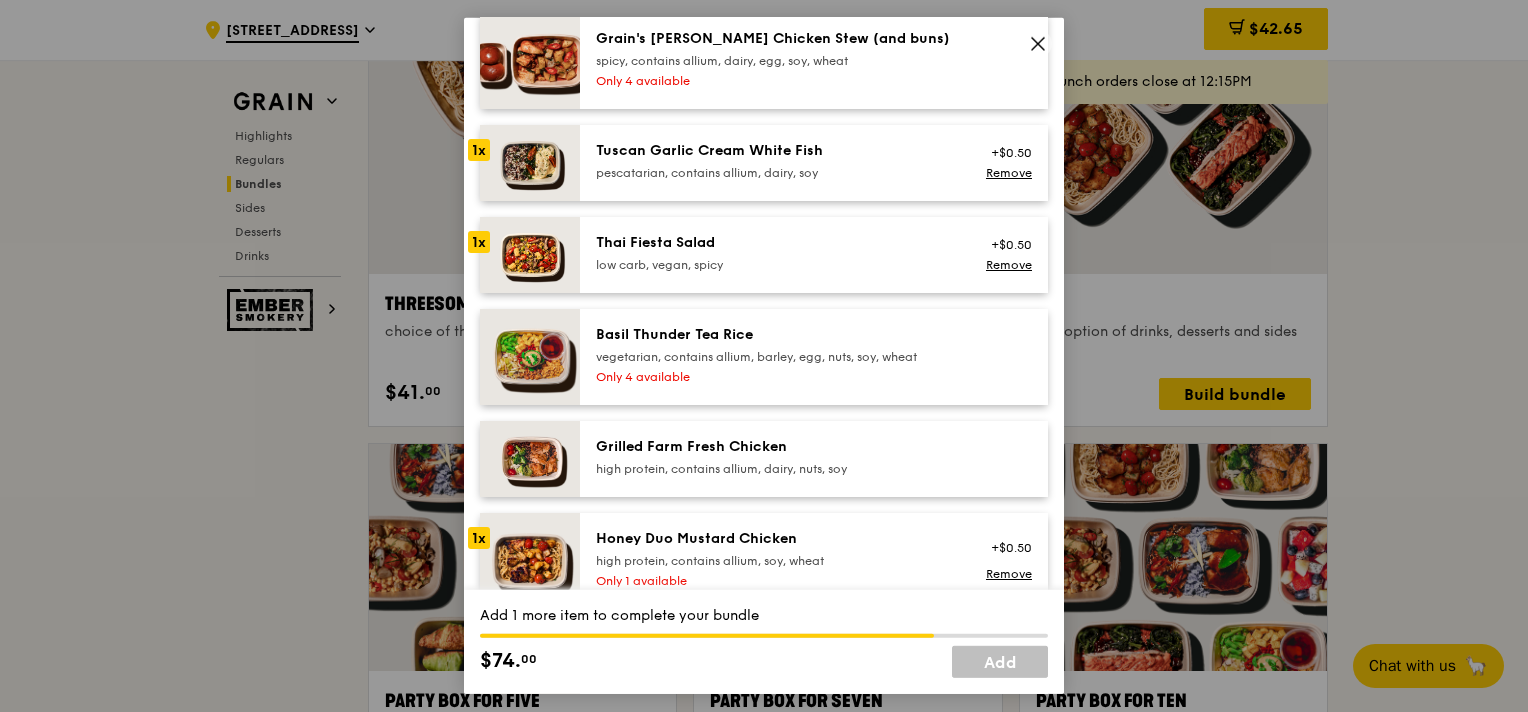 click on "Basil Thunder Tea Rice" at bounding box center (775, 335) 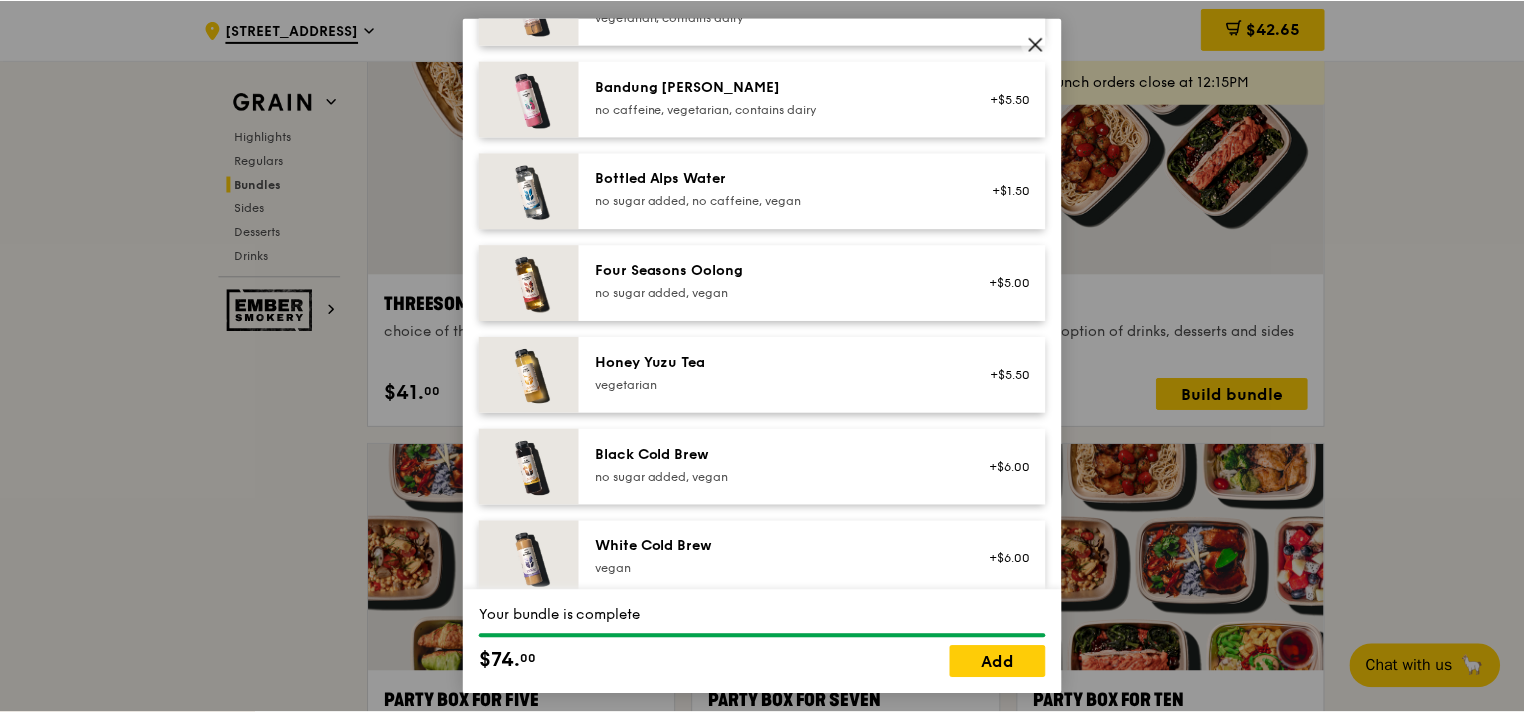 scroll, scrollTop: 2556, scrollLeft: 0, axis: vertical 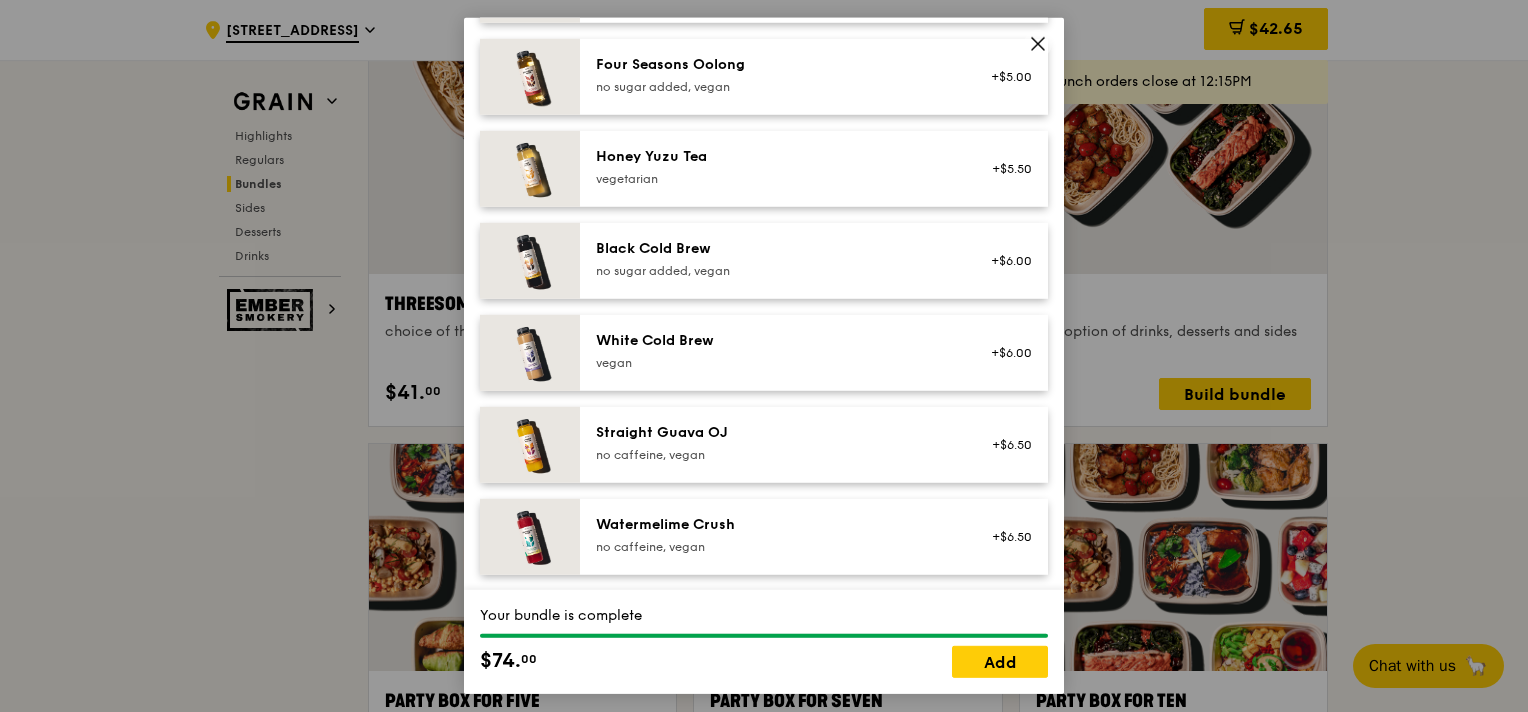 click 